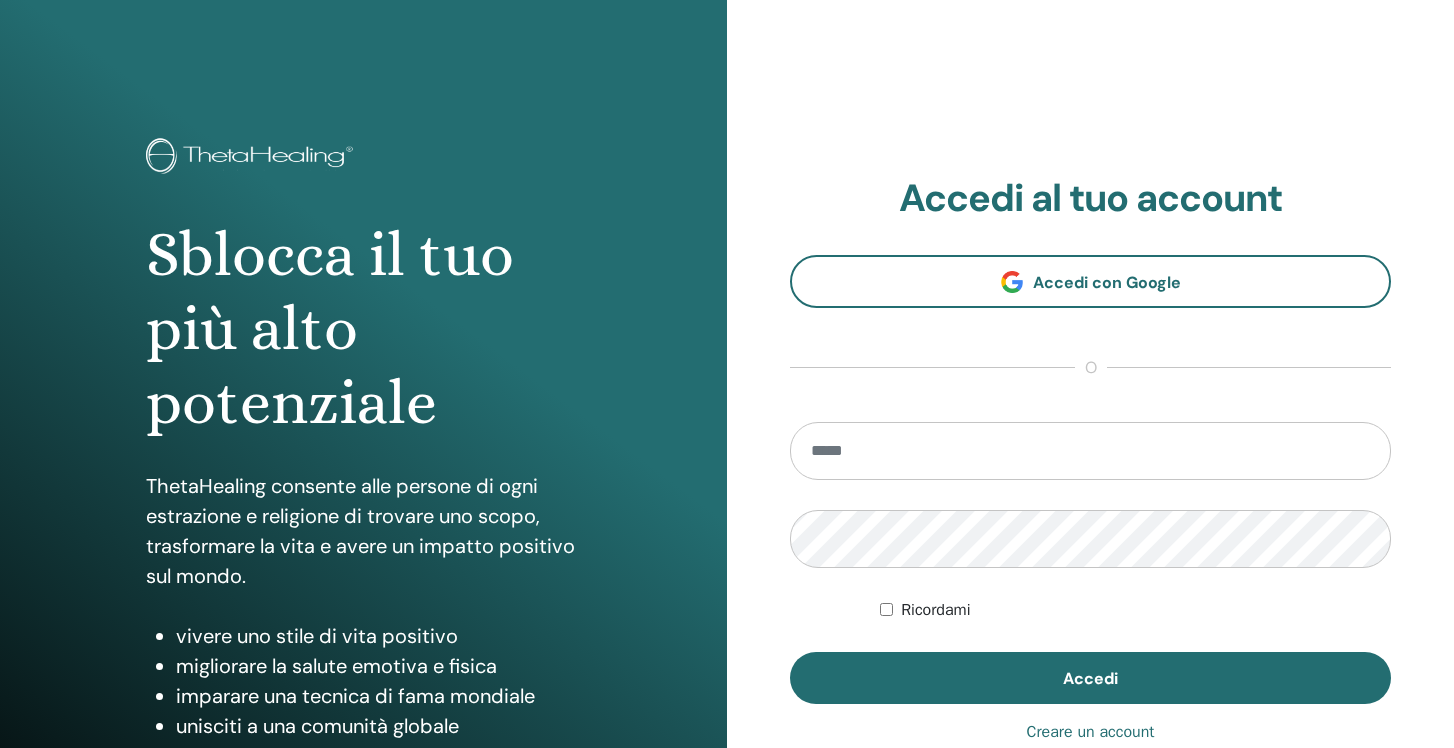 scroll, scrollTop: 0, scrollLeft: 0, axis: both 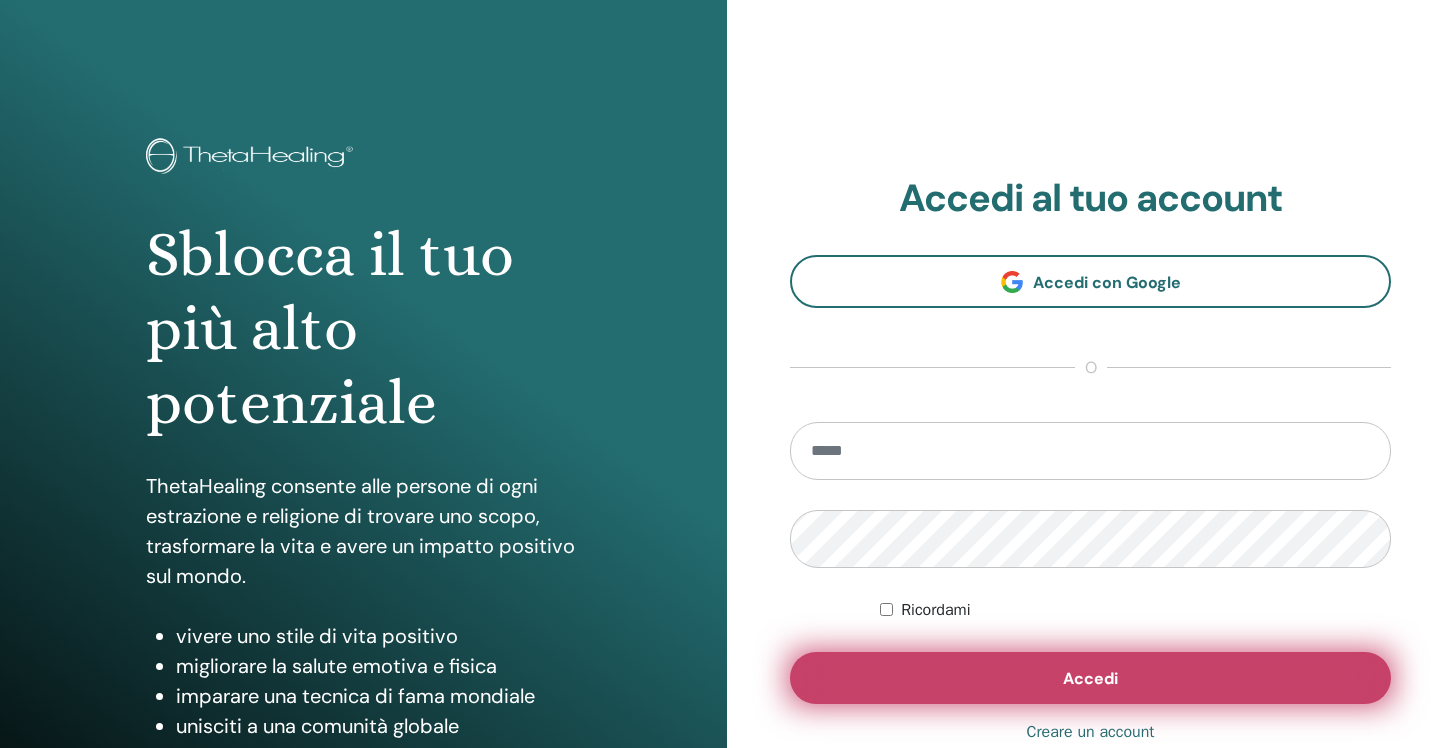 type on "**********" 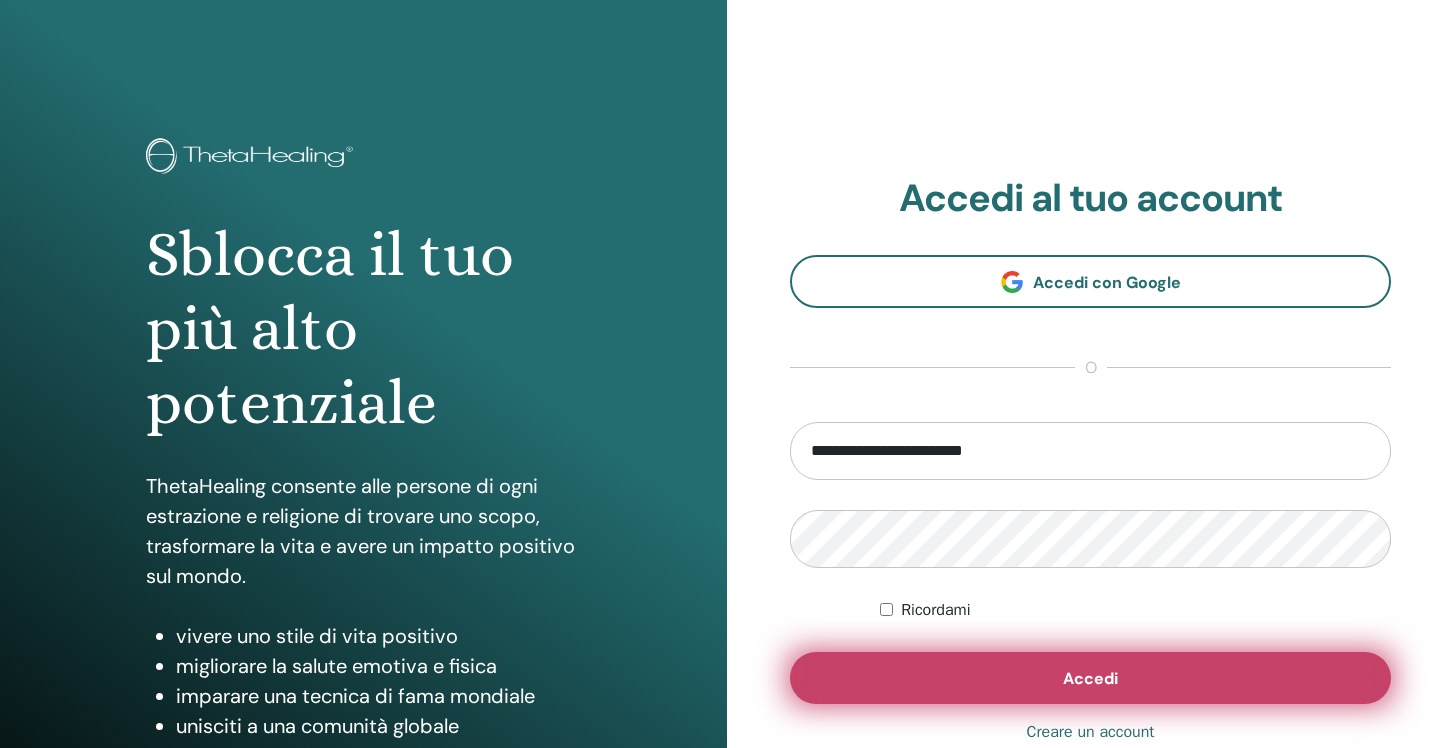 click on "Accedi" at bounding box center (1090, 678) 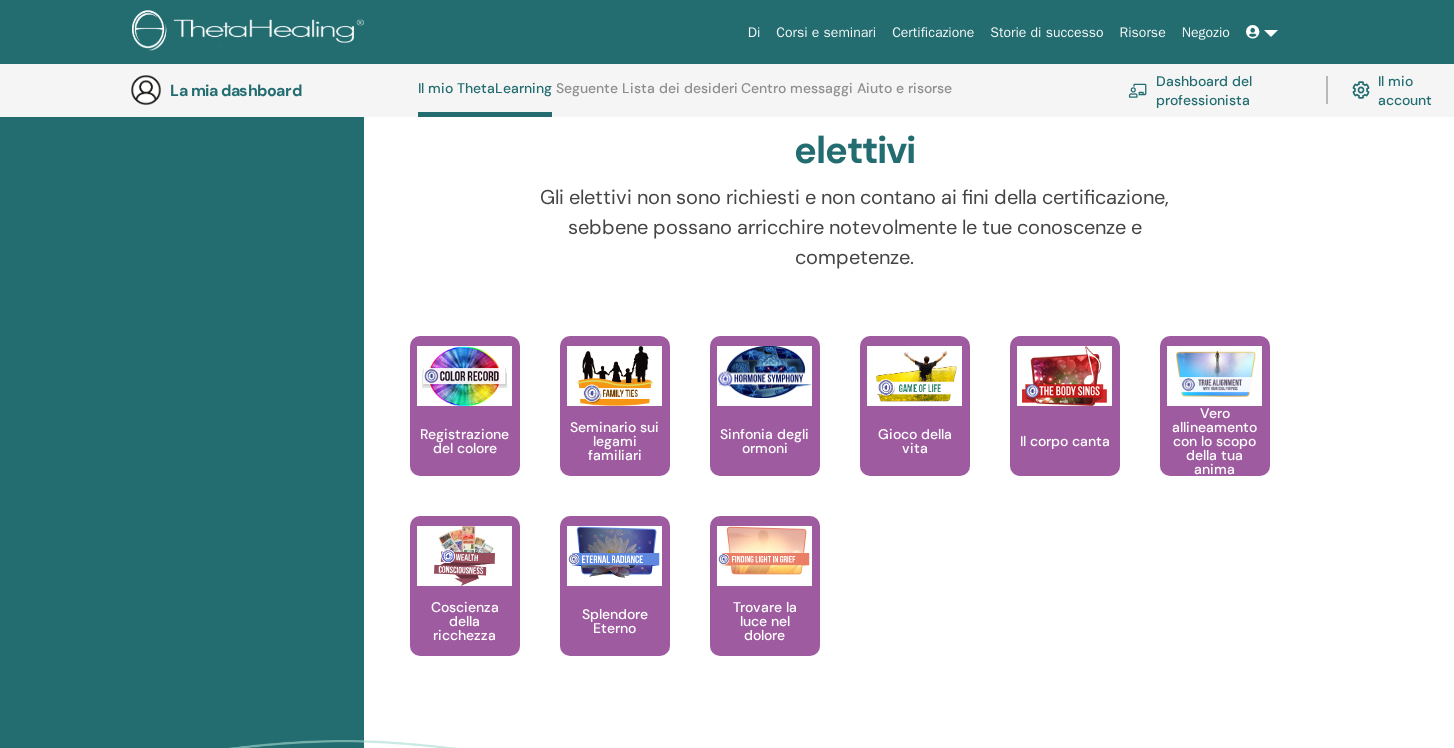 scroll, scrollTop: 1840, scrollLeft: 0, axis: vertical 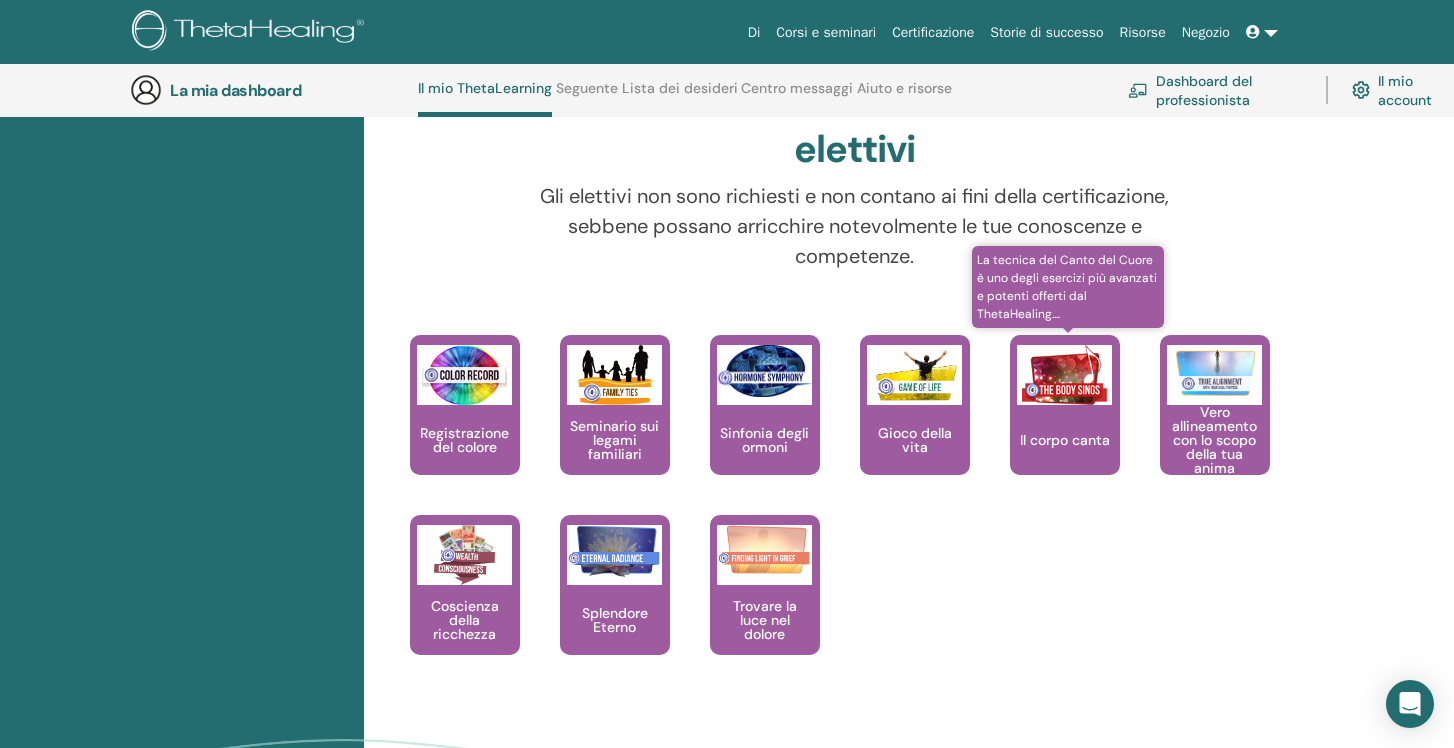 click on "Il corpo canta" at bounding box center (1065, 440) 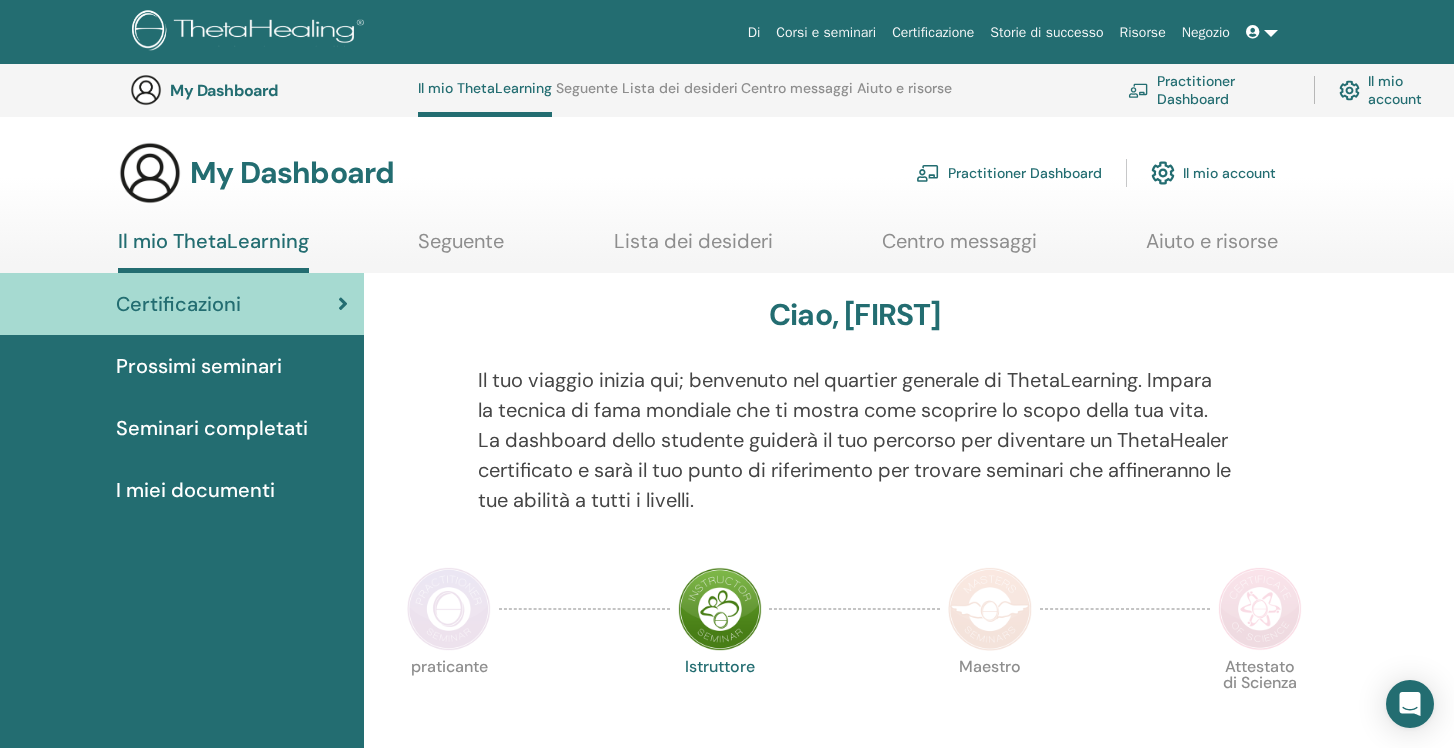 scroll, scrollTop: 1840, scrollLeft: 0, axis: vertical 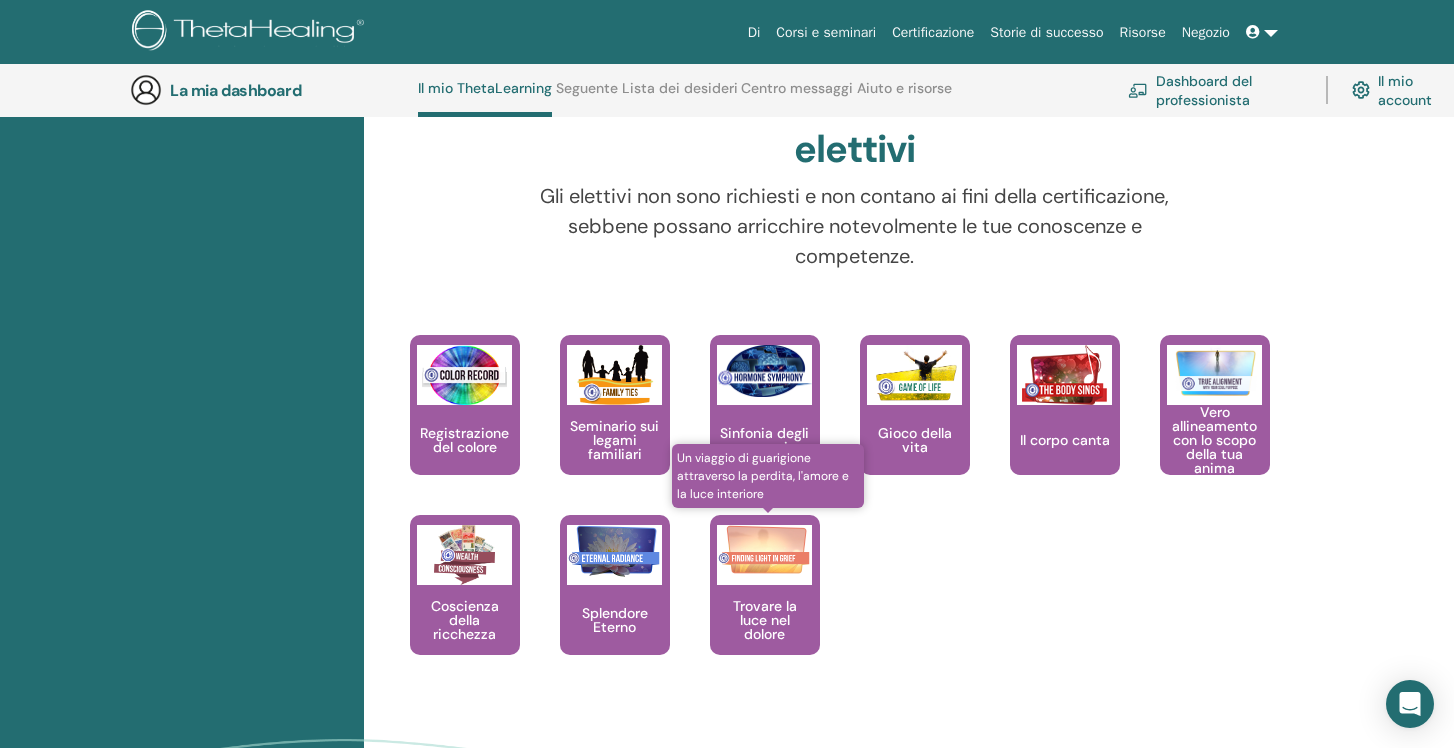 click on "Trovare la luce nel dolore" at bounding box center (765, 620) 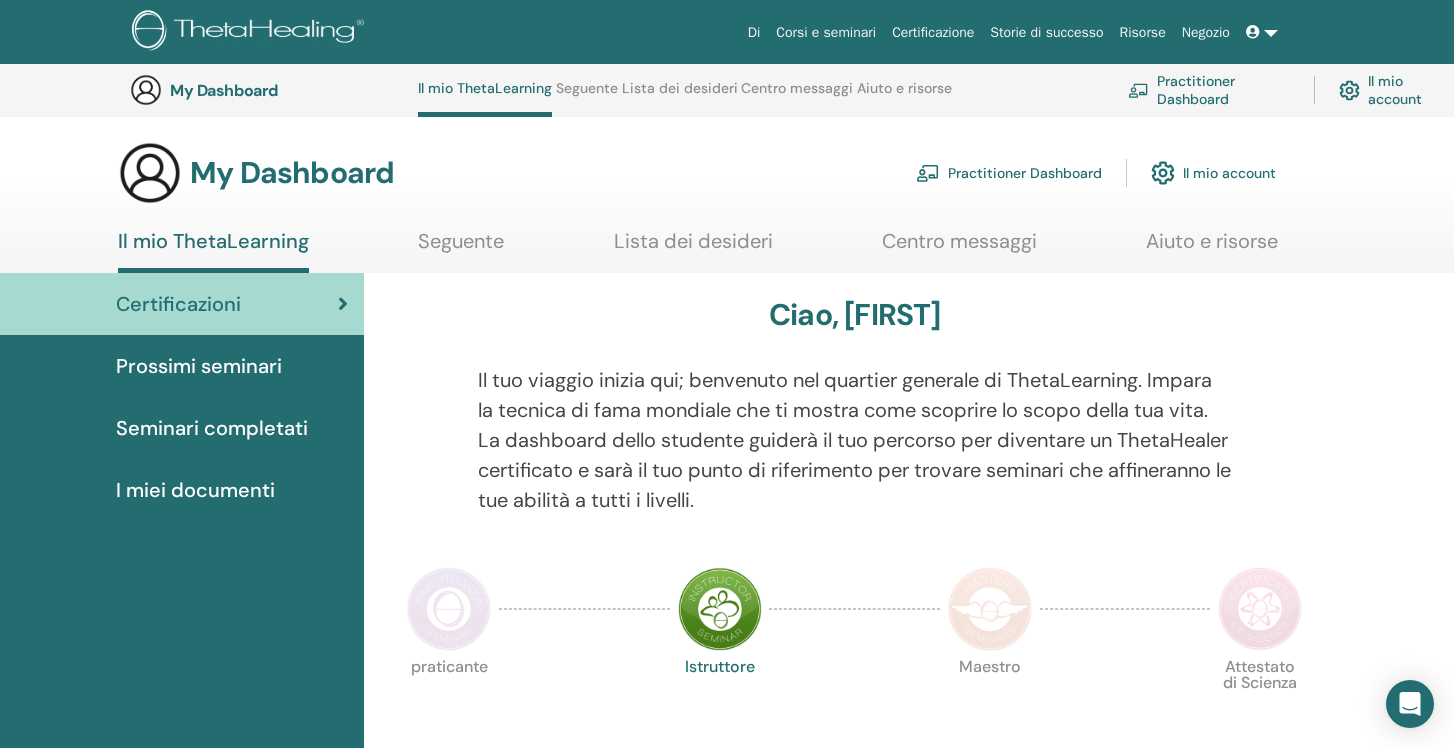 scroll, scrollTop: 1840, scrollLeft: 0, axis: vertical 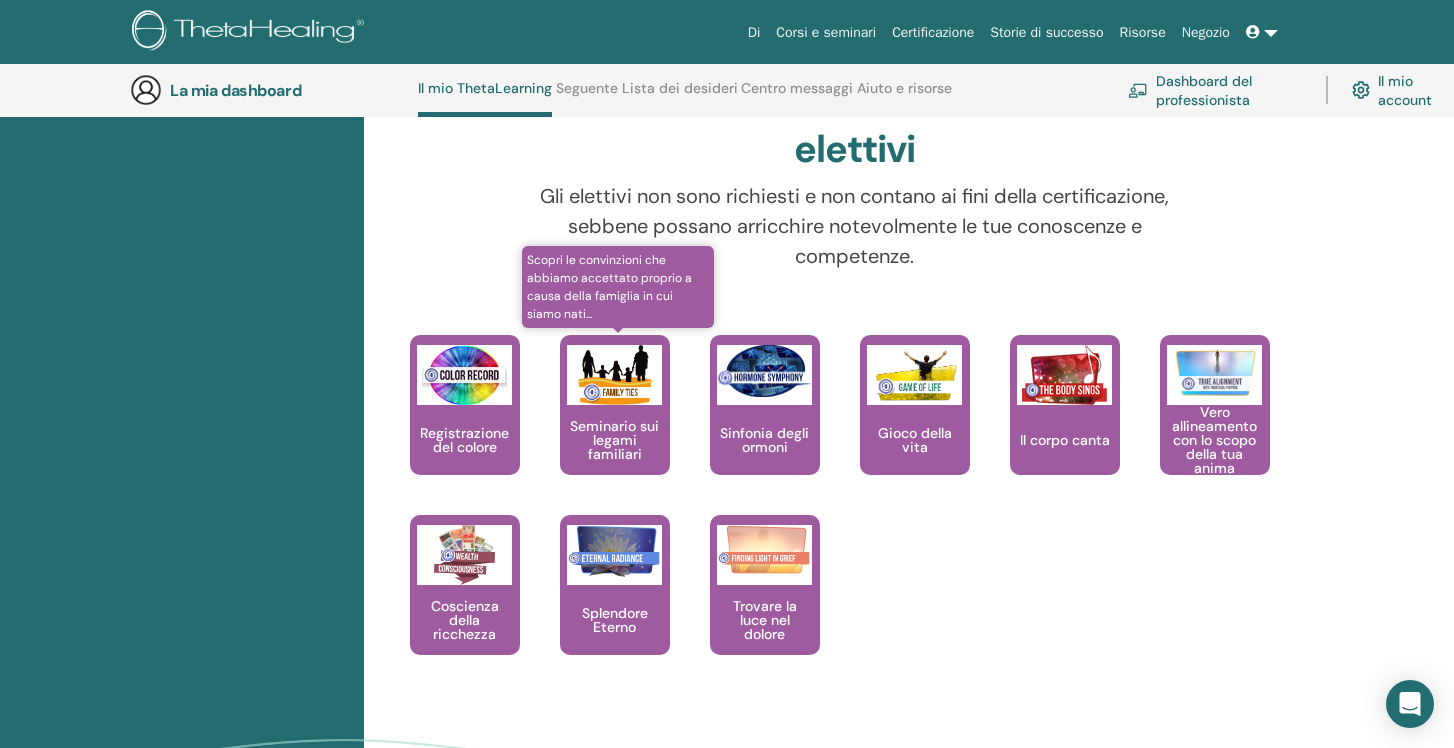 click on "Seminario sui legami familiari" at bounding box center (614, 440) 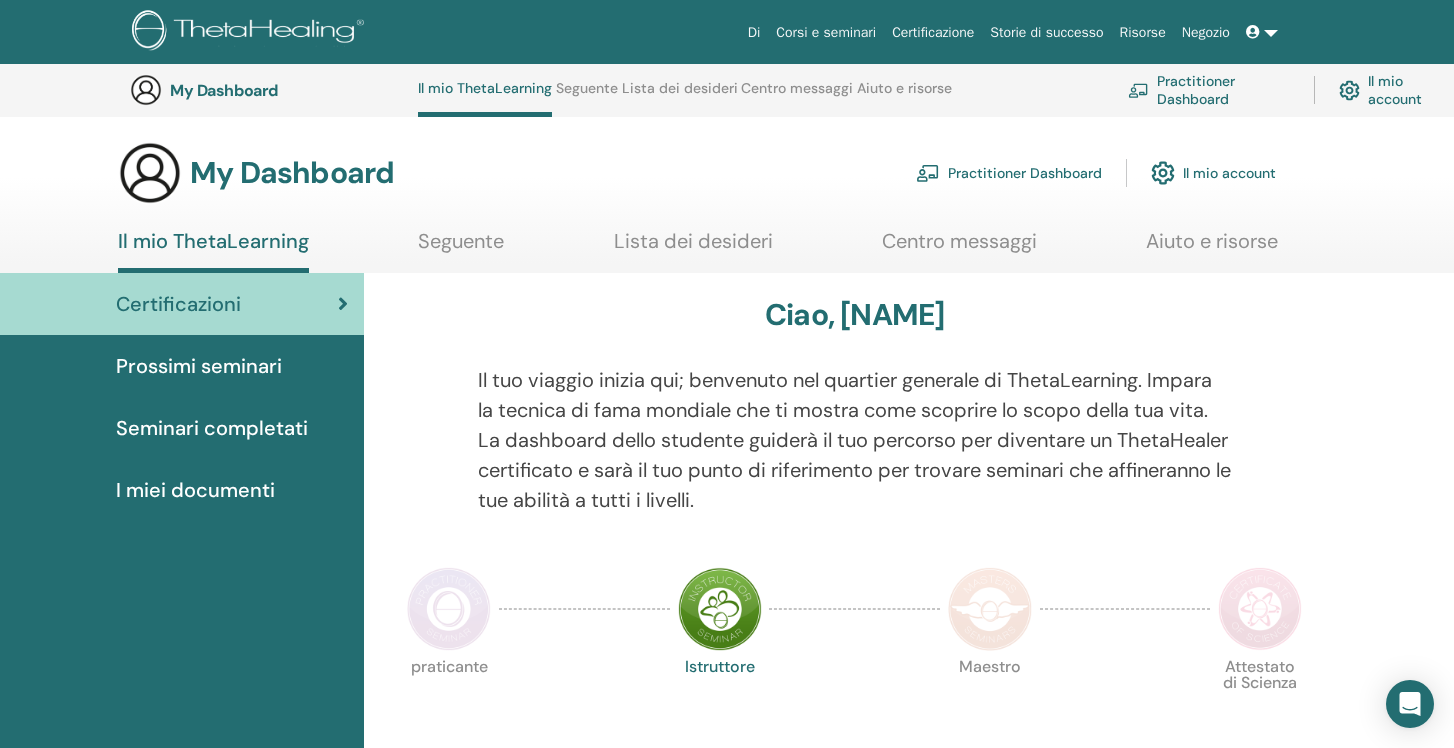 scroll, scrollTop: 1840, scrollLeft: 0, axis: vertical 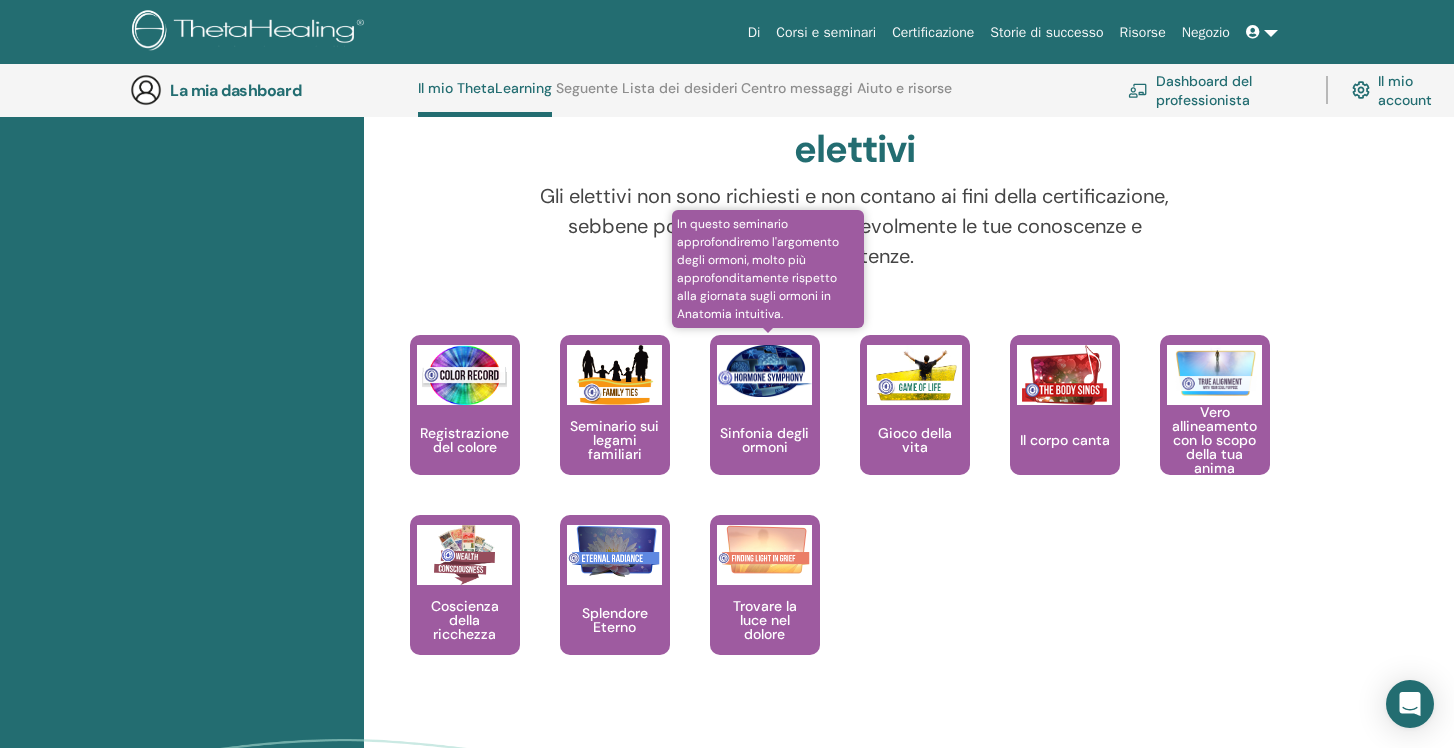 click on "Sinfonia degli ormoni" at bounding box center [765, 405] 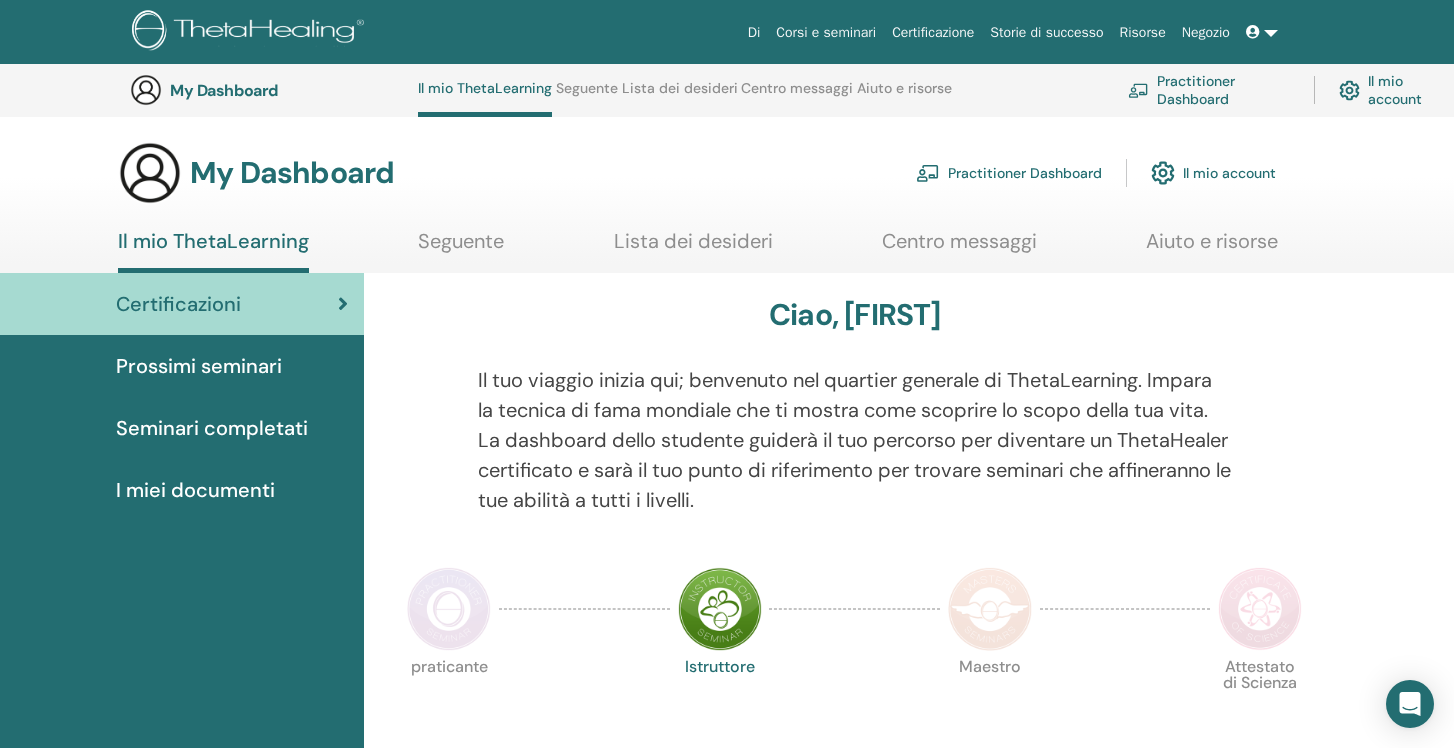 scroll, scrollTop: 1840, scrollLeft: 0, axis: vertical 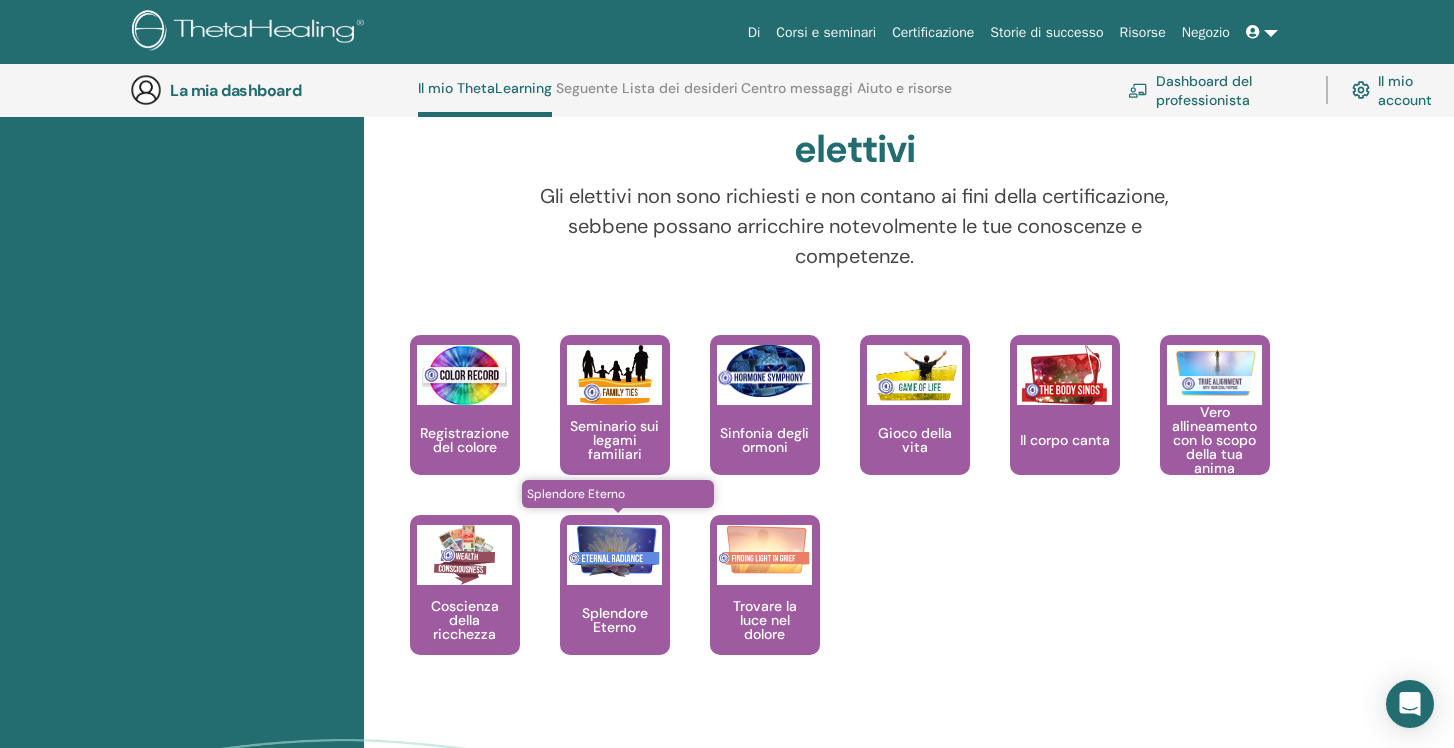 click at bounding box center [614, 555] 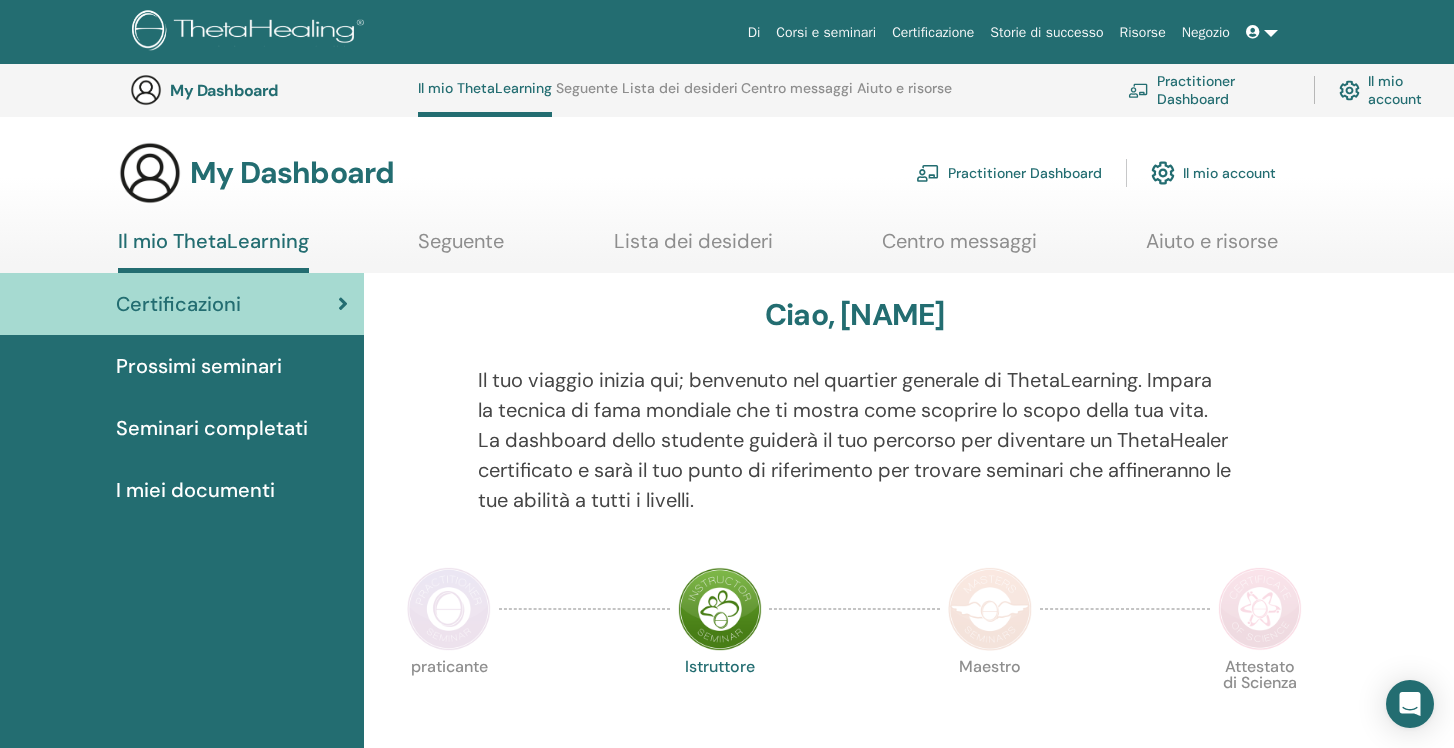 scroll, scrollTop: 1840, scrollLeft: 0, axis: vertical 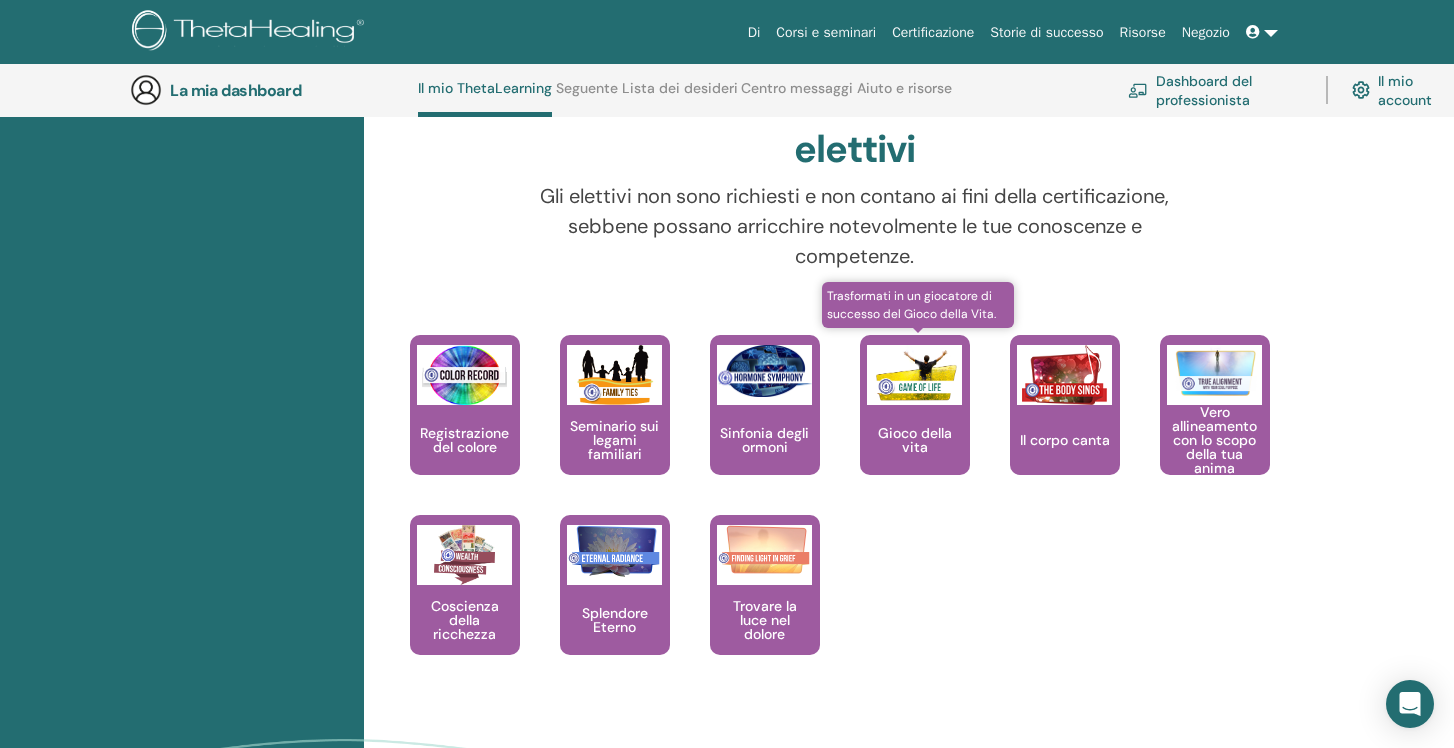 click on "Gioco della vita" at bounding box center (915, 405) 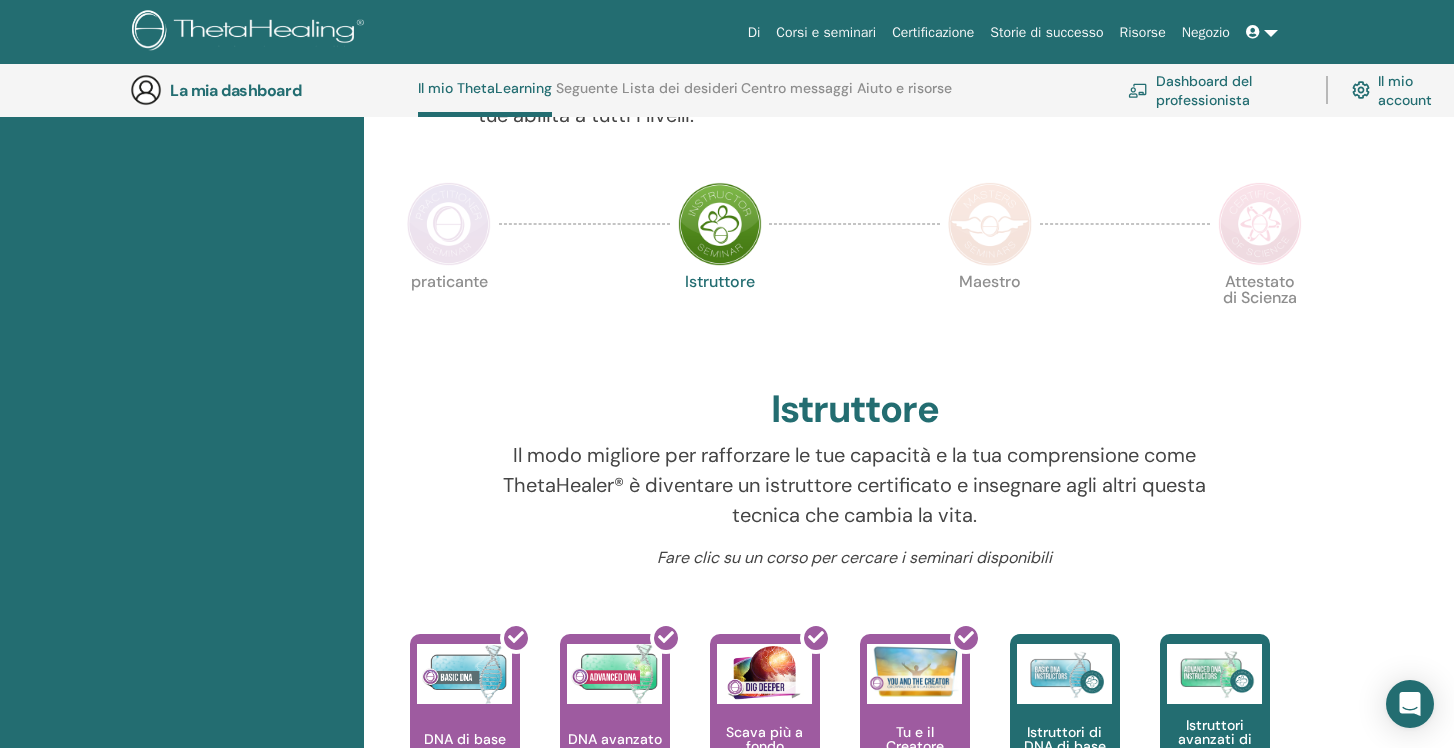 scroll, scrollTop: 231, scrollLeft: 0, axis: vertical 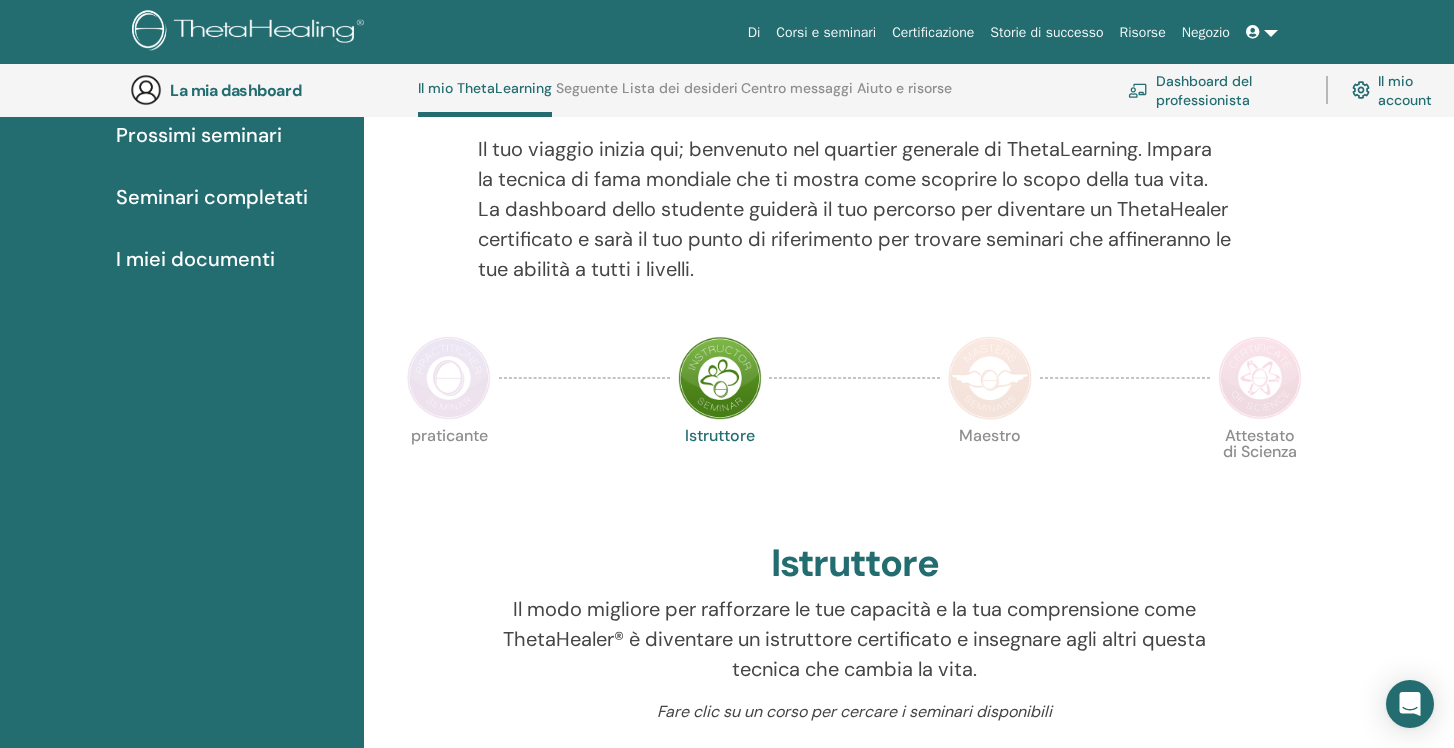 click at bounding box center (1260, 378) 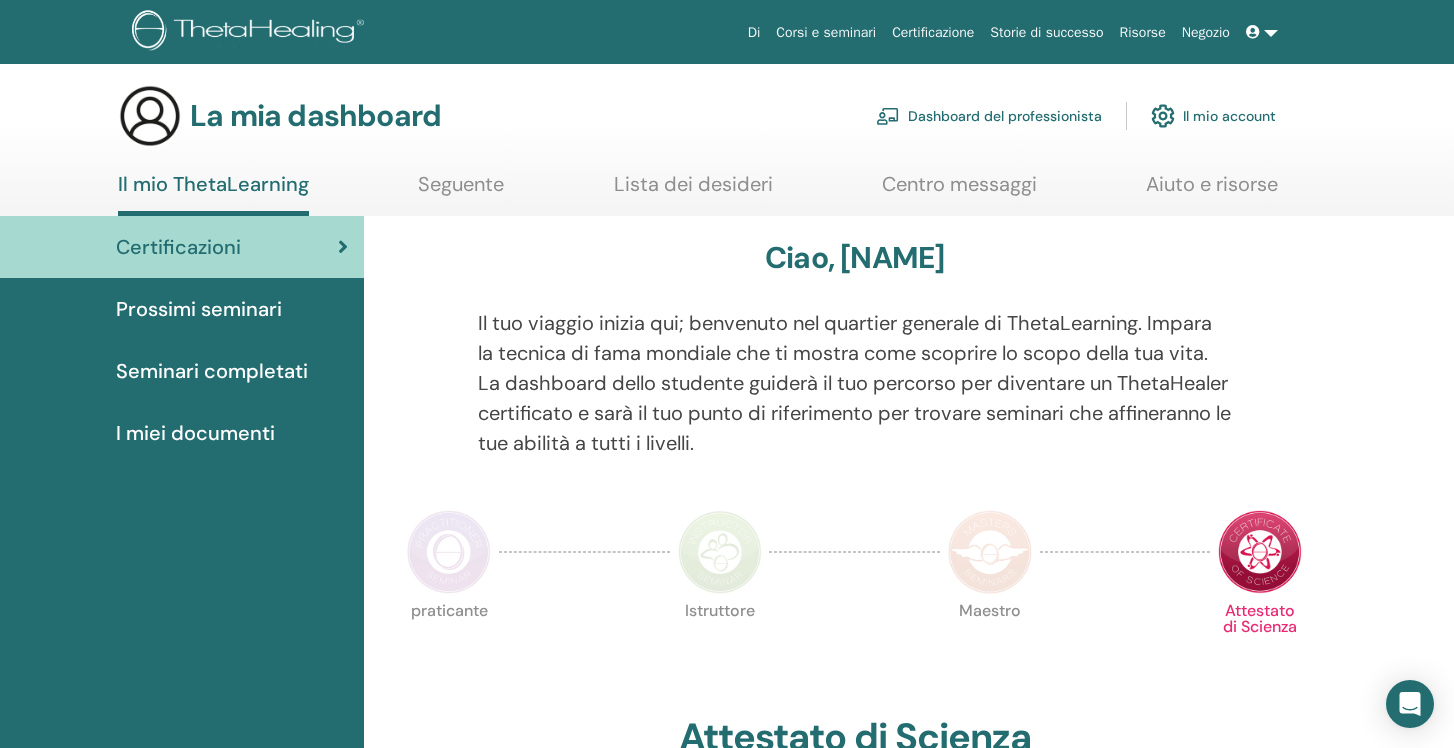 scroll, scrollTop: 0, scrollLeft: 0, axis: both 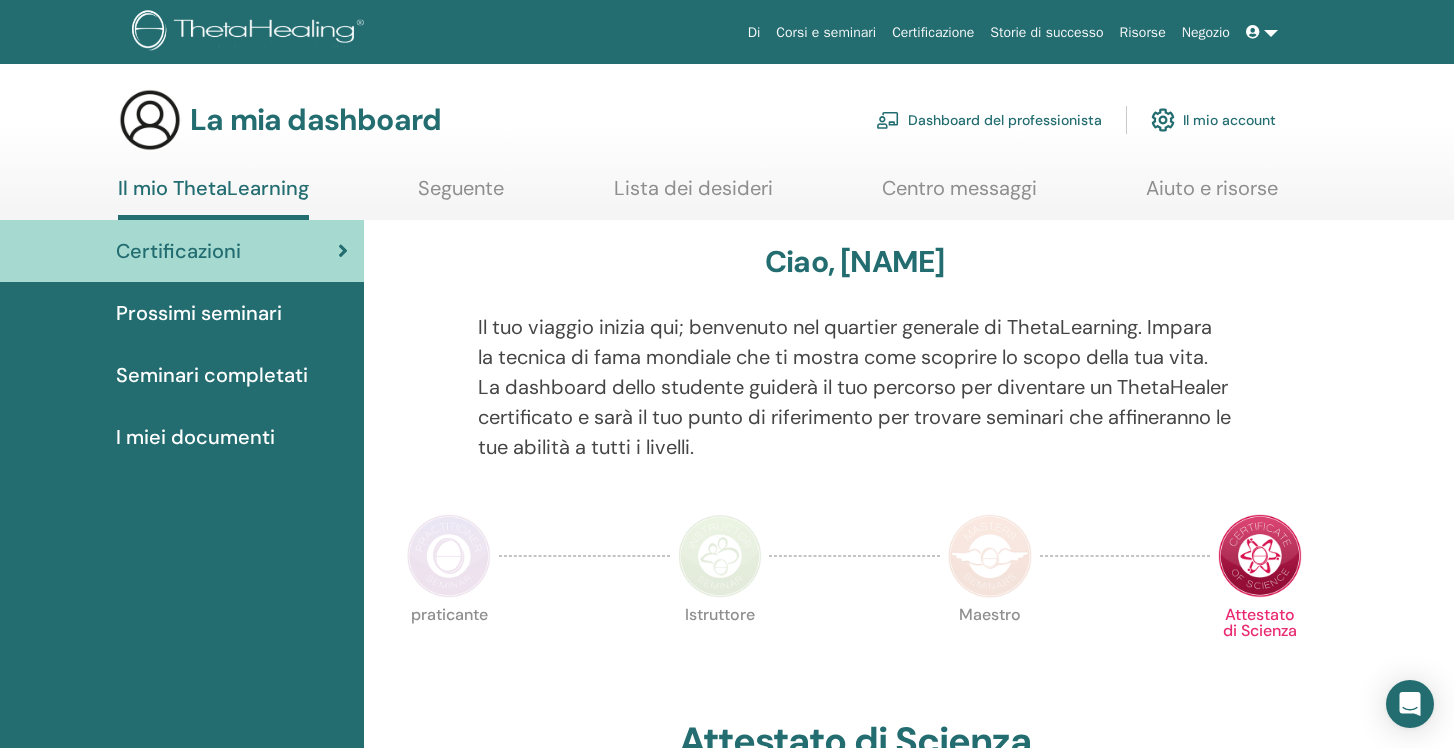 click at bounding box center (990, 556) 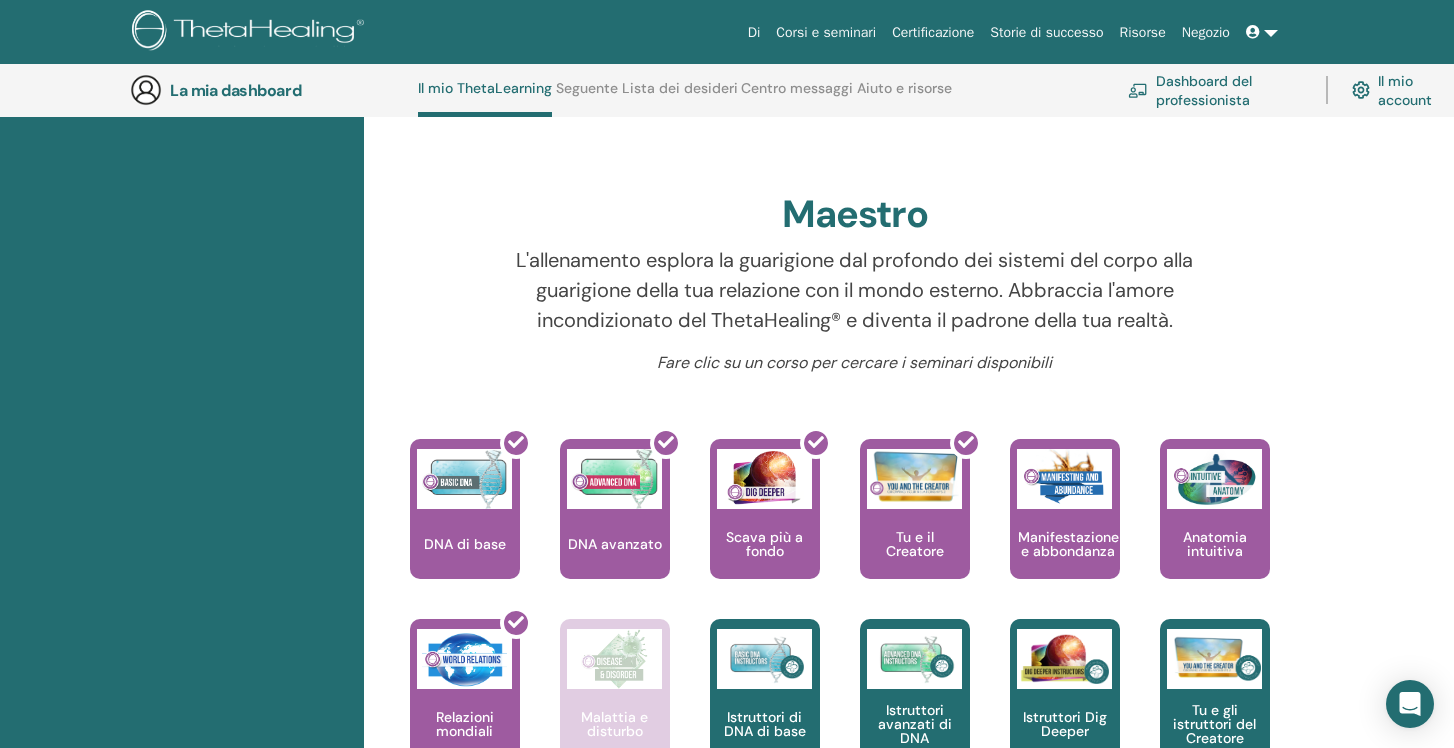 scroll, scrollTop: 0, scrollLeft: 0, axis: both 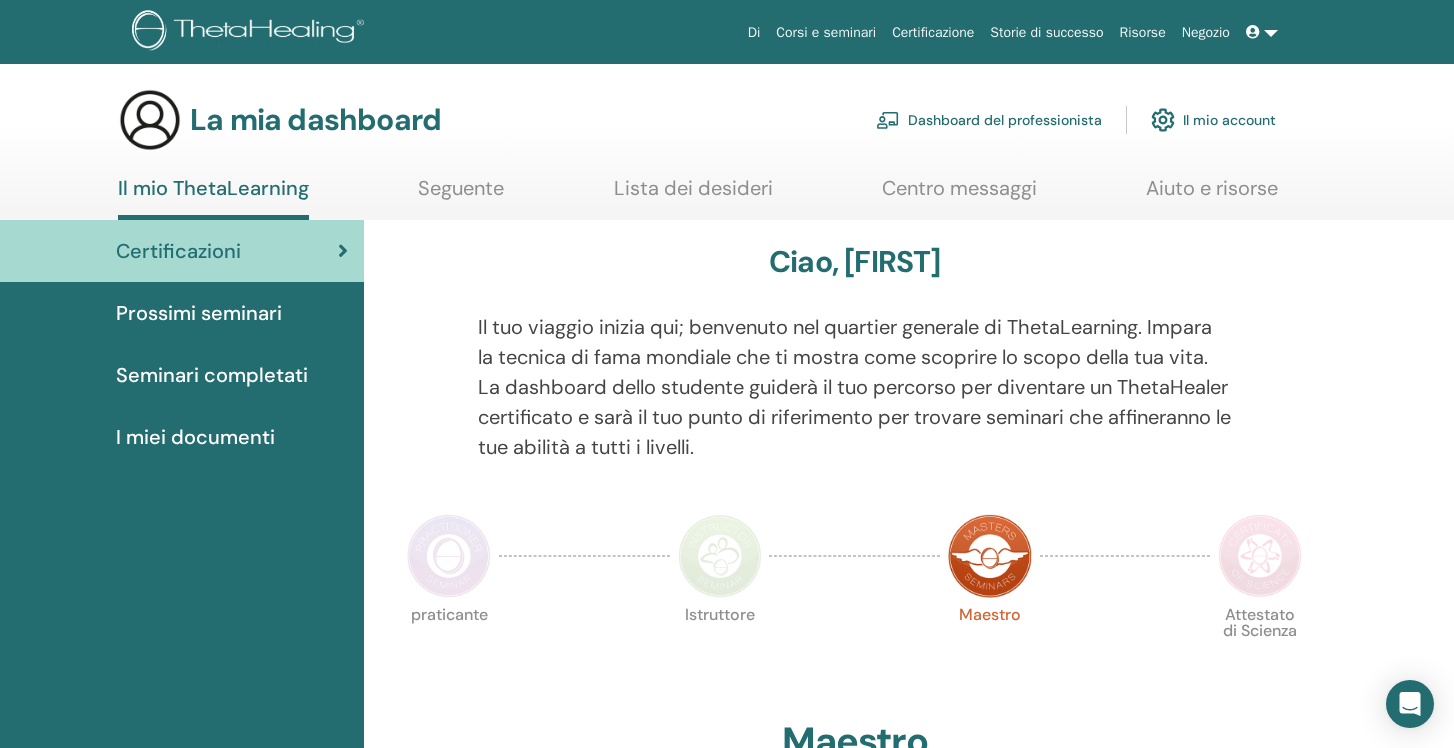 click on "Il mio ThetaLearning" at bounding box center [213, 188] 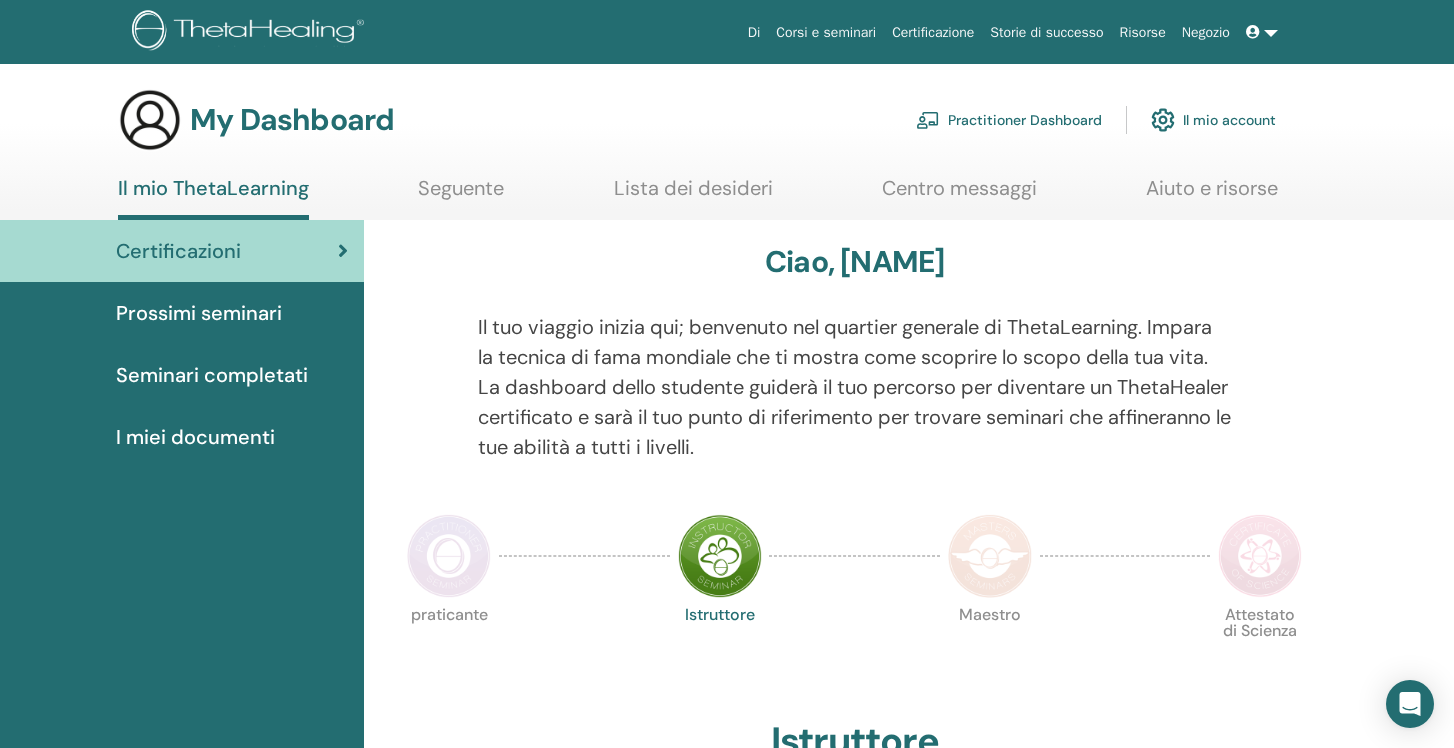 scroll, scrollTop: 0, scrollLeft: 0, axis: both 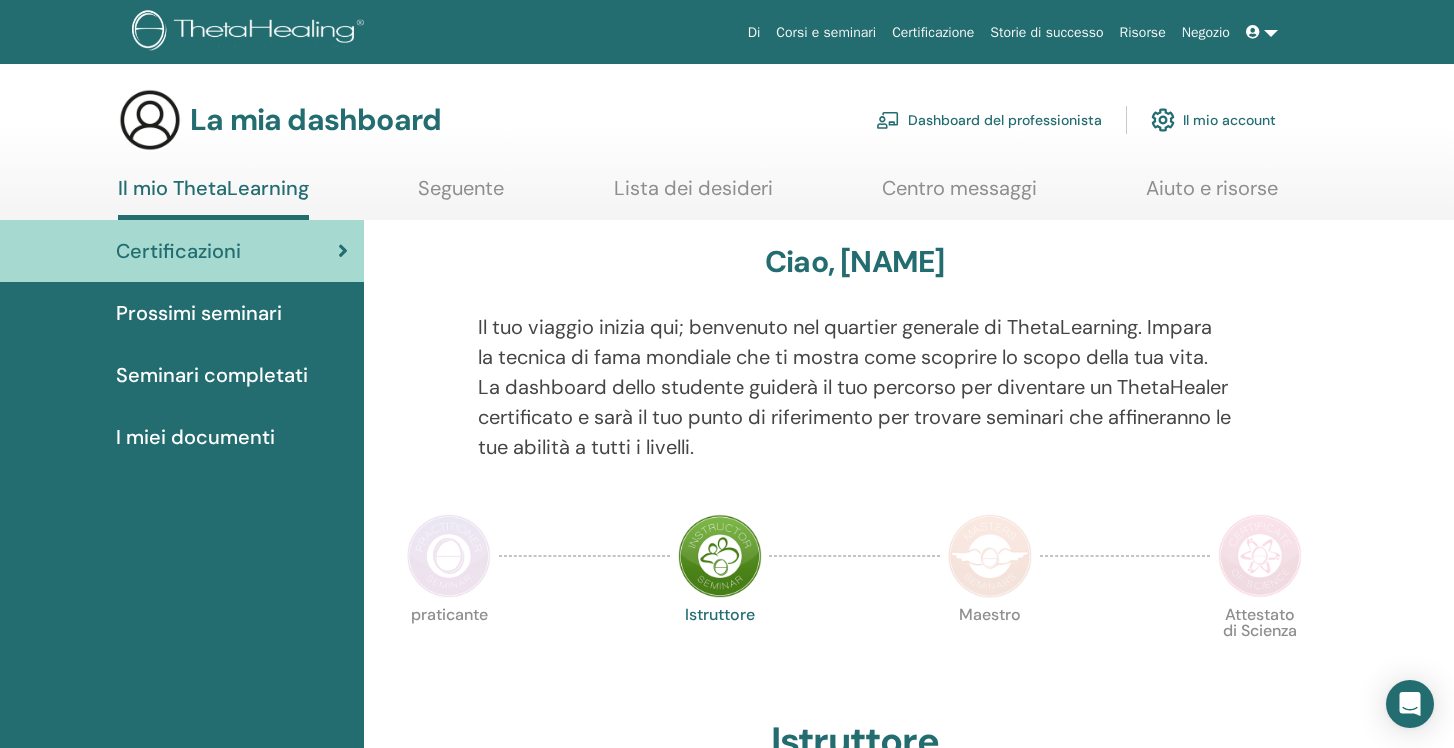 click on "Prossimi seminari" at bounding box center (199, 313) 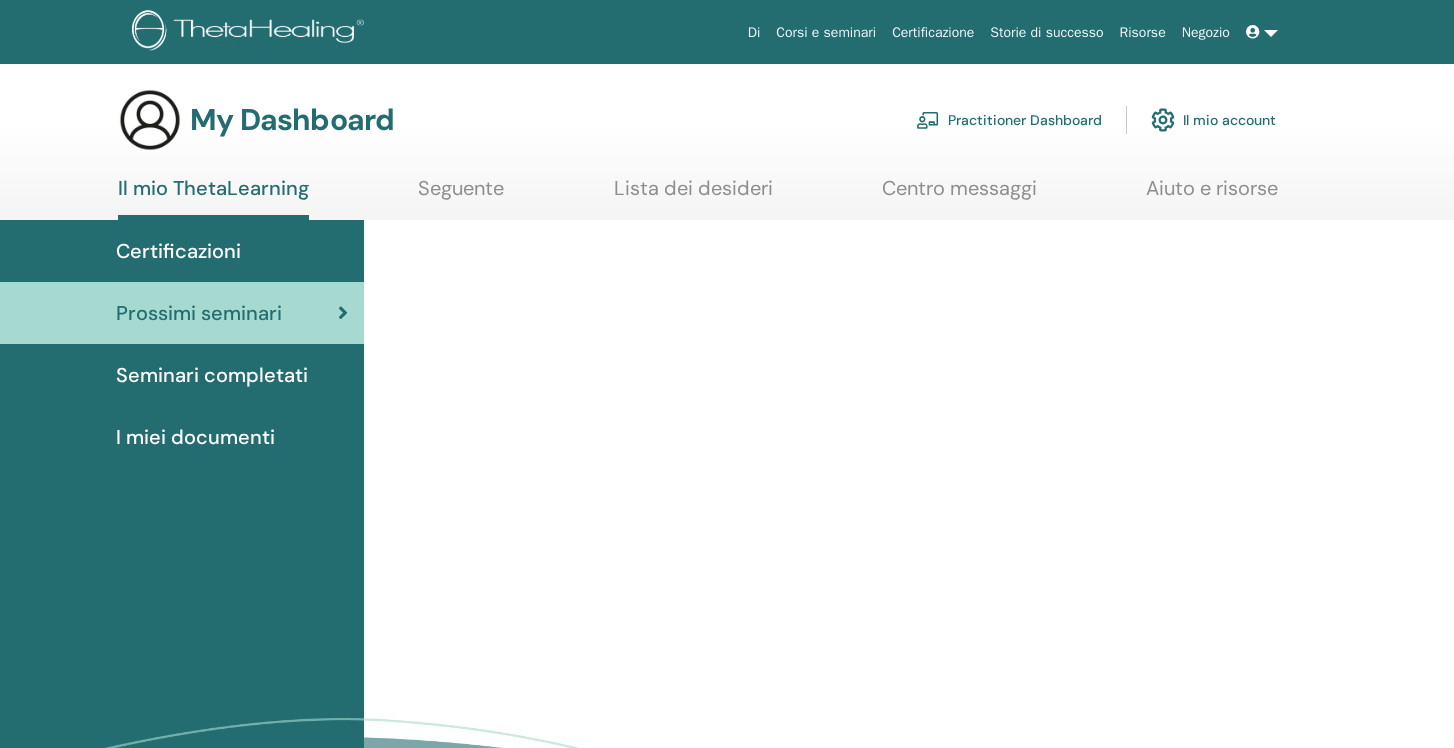 scroll, scrollTop: 0, scrollLeft: 0, axis: both 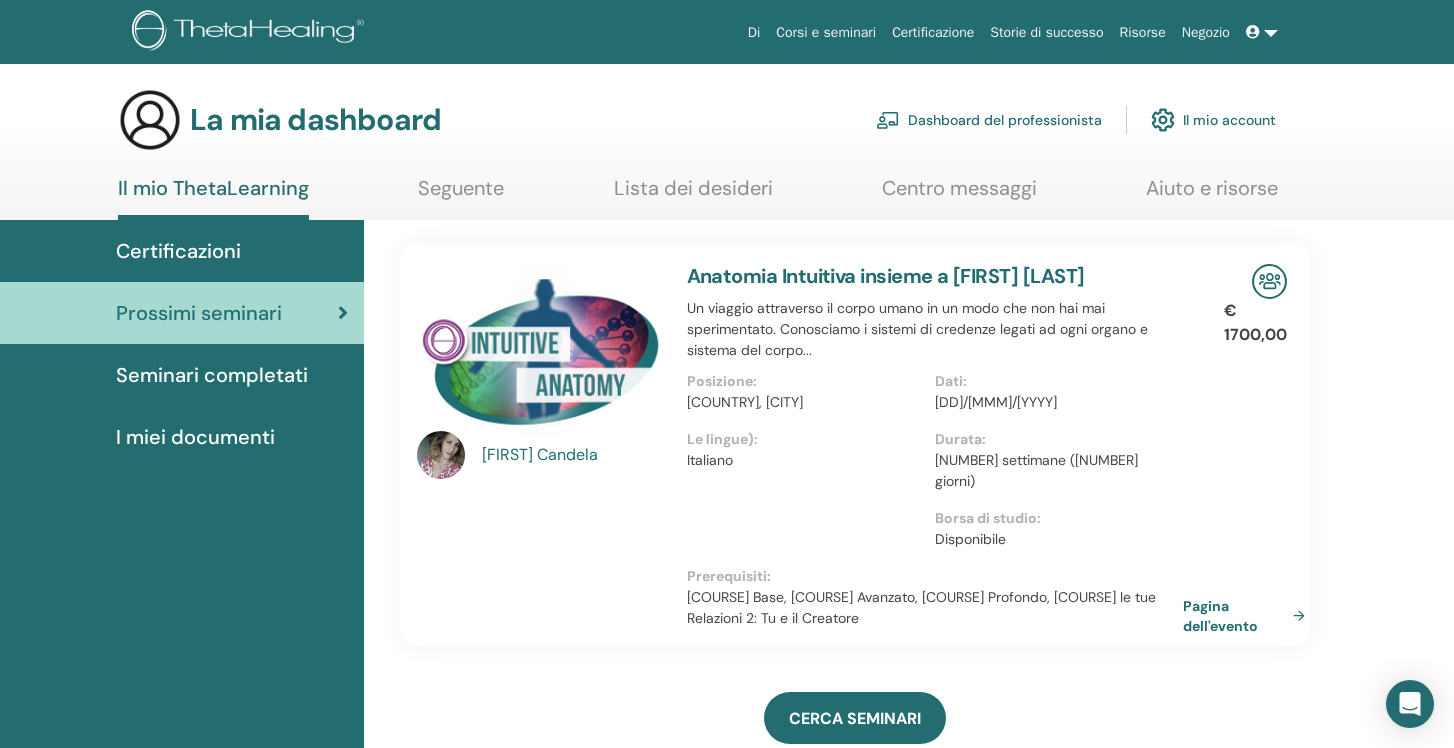 click on "Candela" at bounding box center [567, 454] 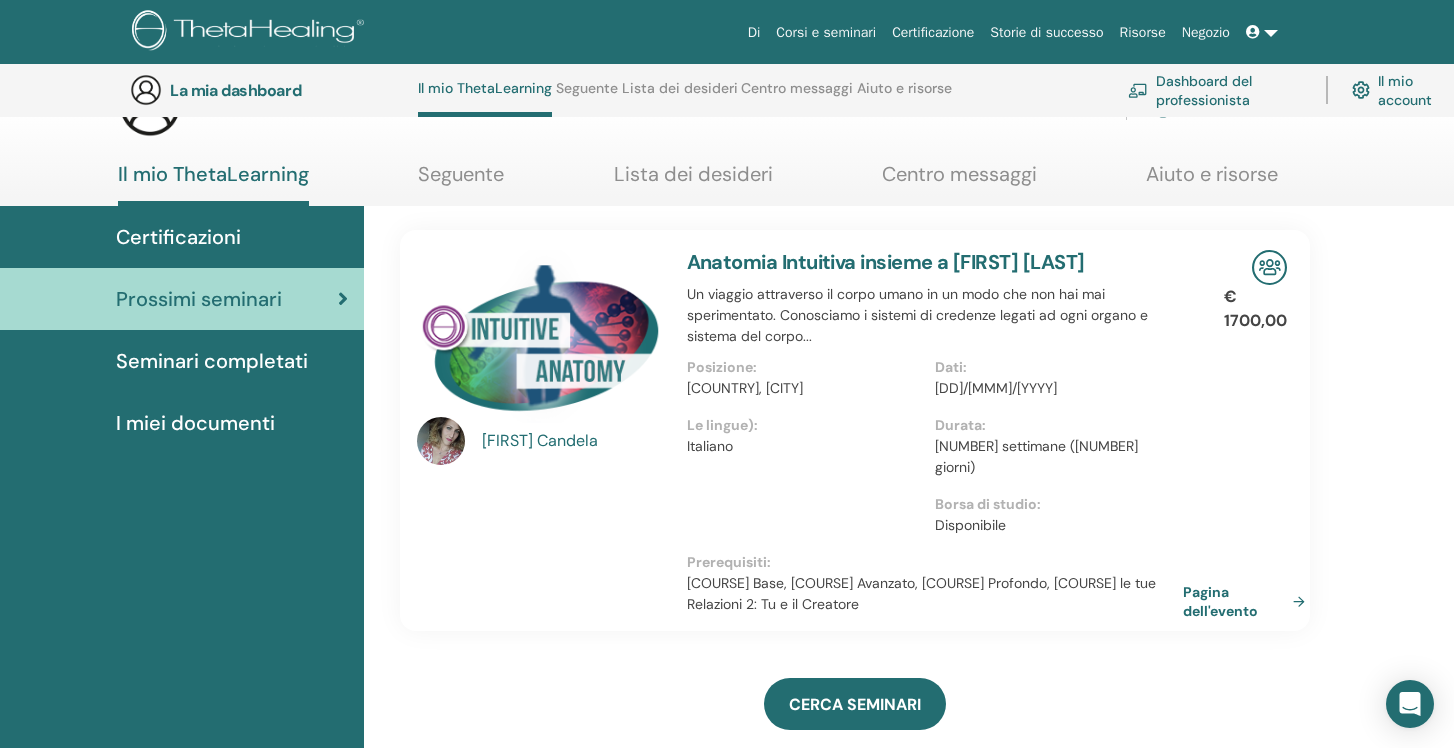 scroll, scrollTop: 0, scrollLeft: 0, axis: both 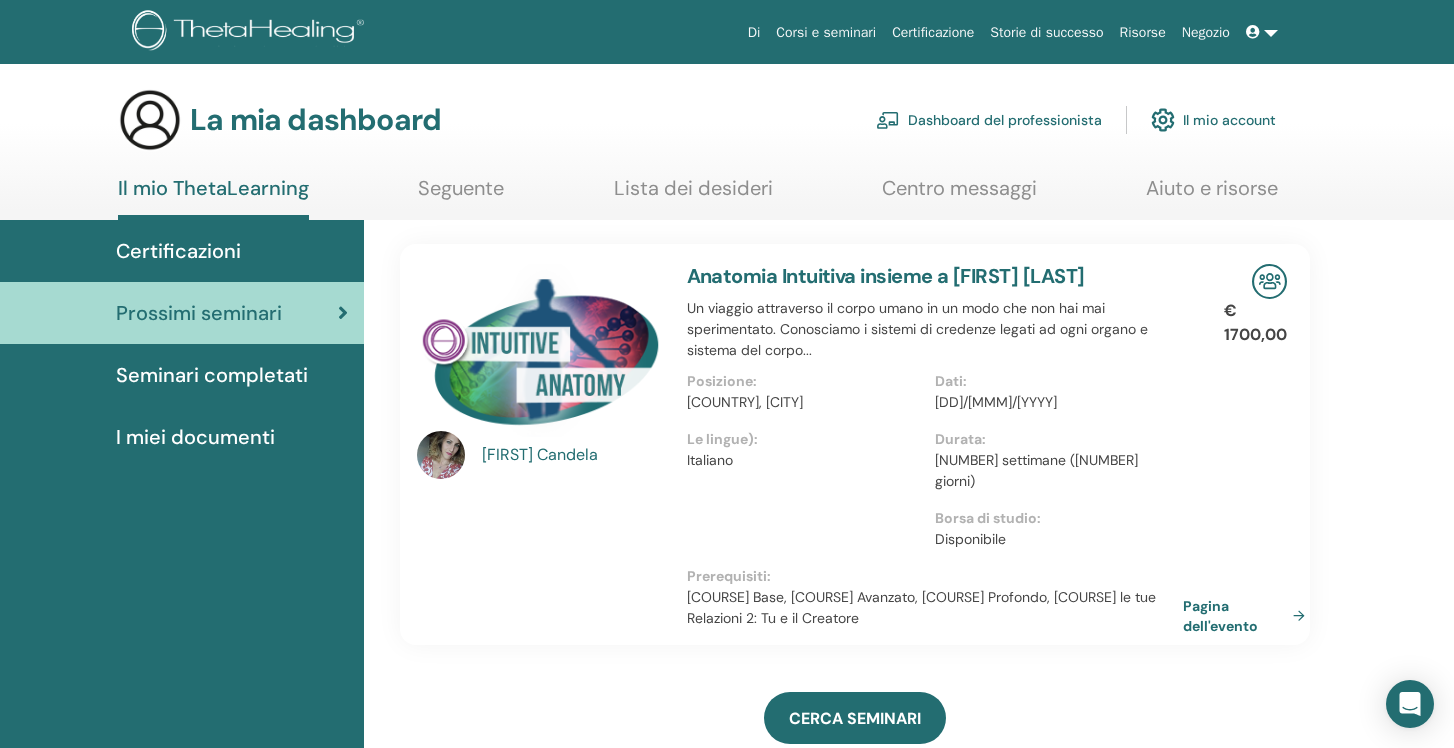 click on "Seminari completati" at bounding box center (212, 375) 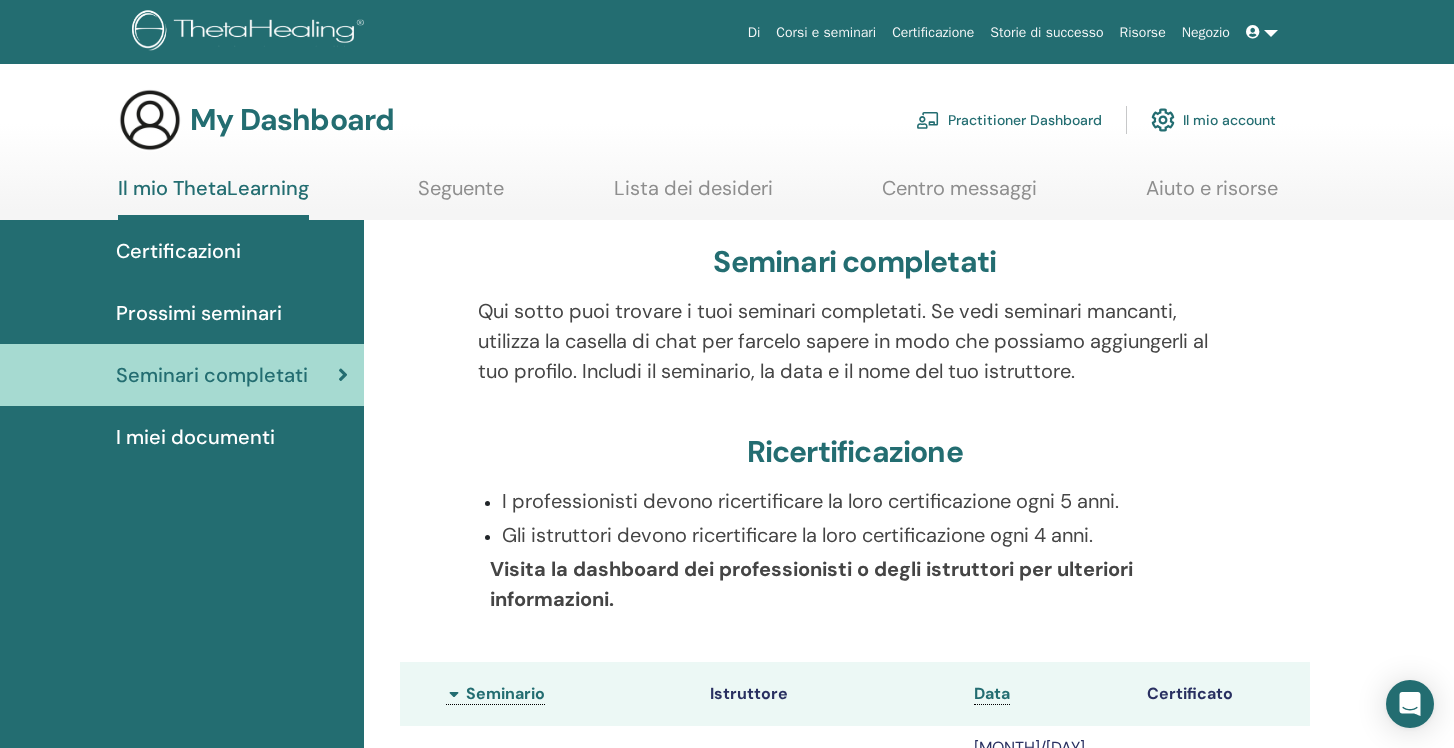 click on "Seminari completati" at bounding box center (212, 375) 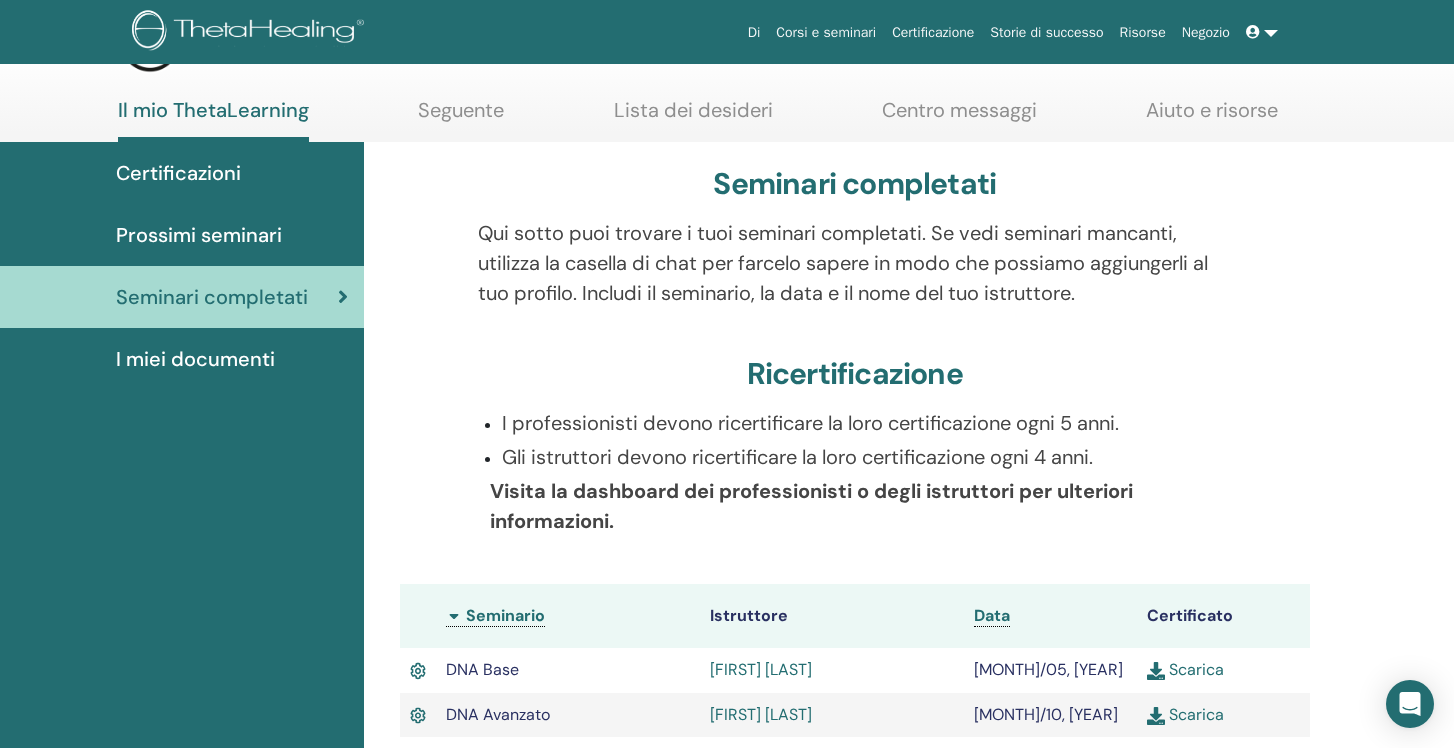 scroll, scrollTop: 38, scrollLeft: 0, axis: vertical 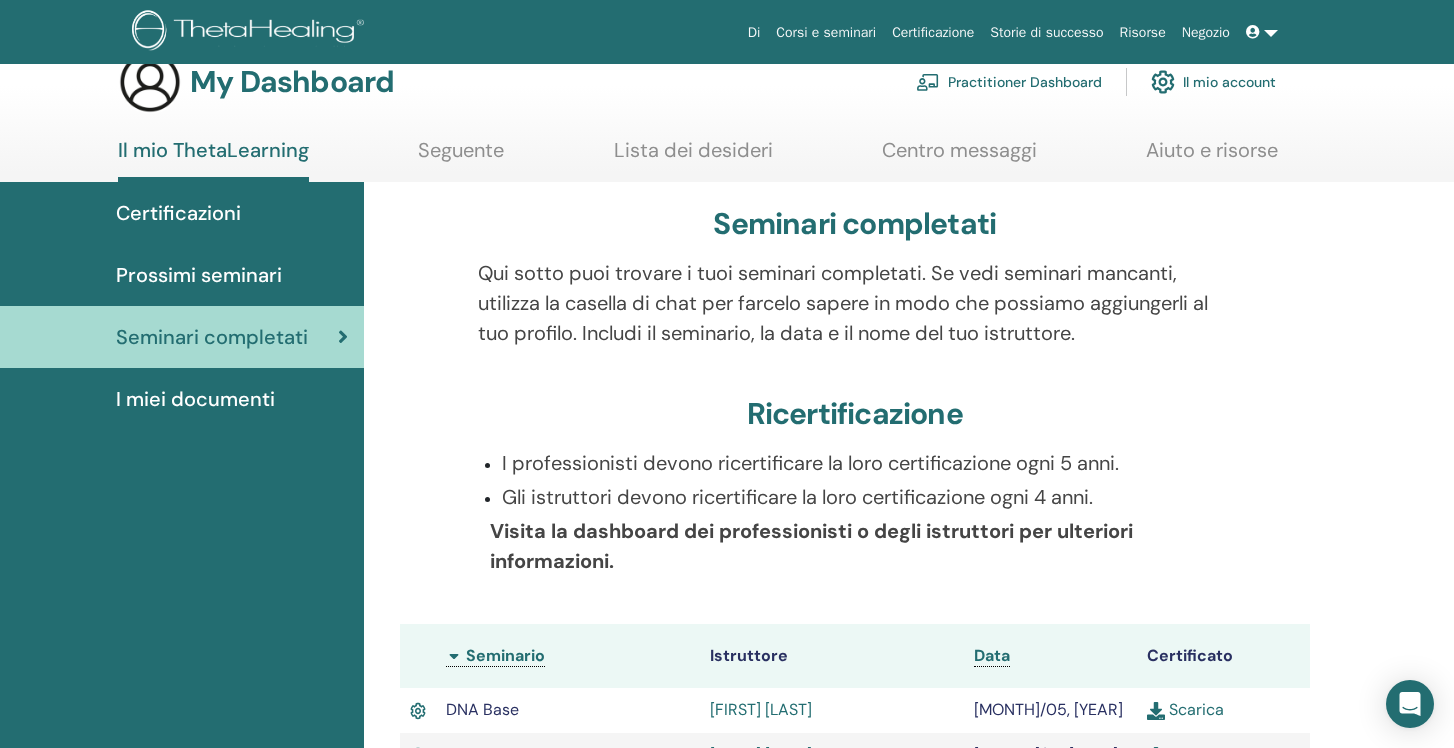 click on "Prossimi seminari" at bounding box center (182, 275) 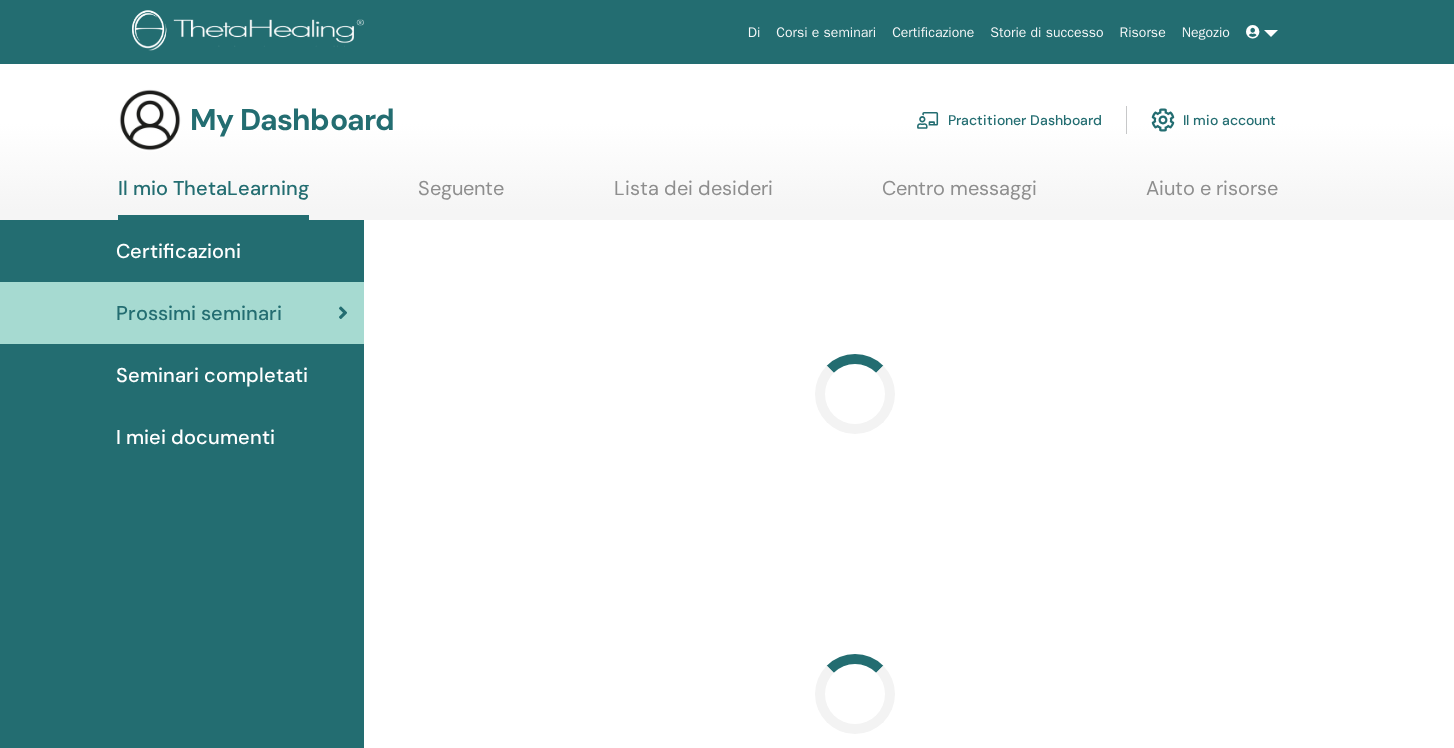 scroll, scrollTop: 0, scrollLeft: 0, axis: both 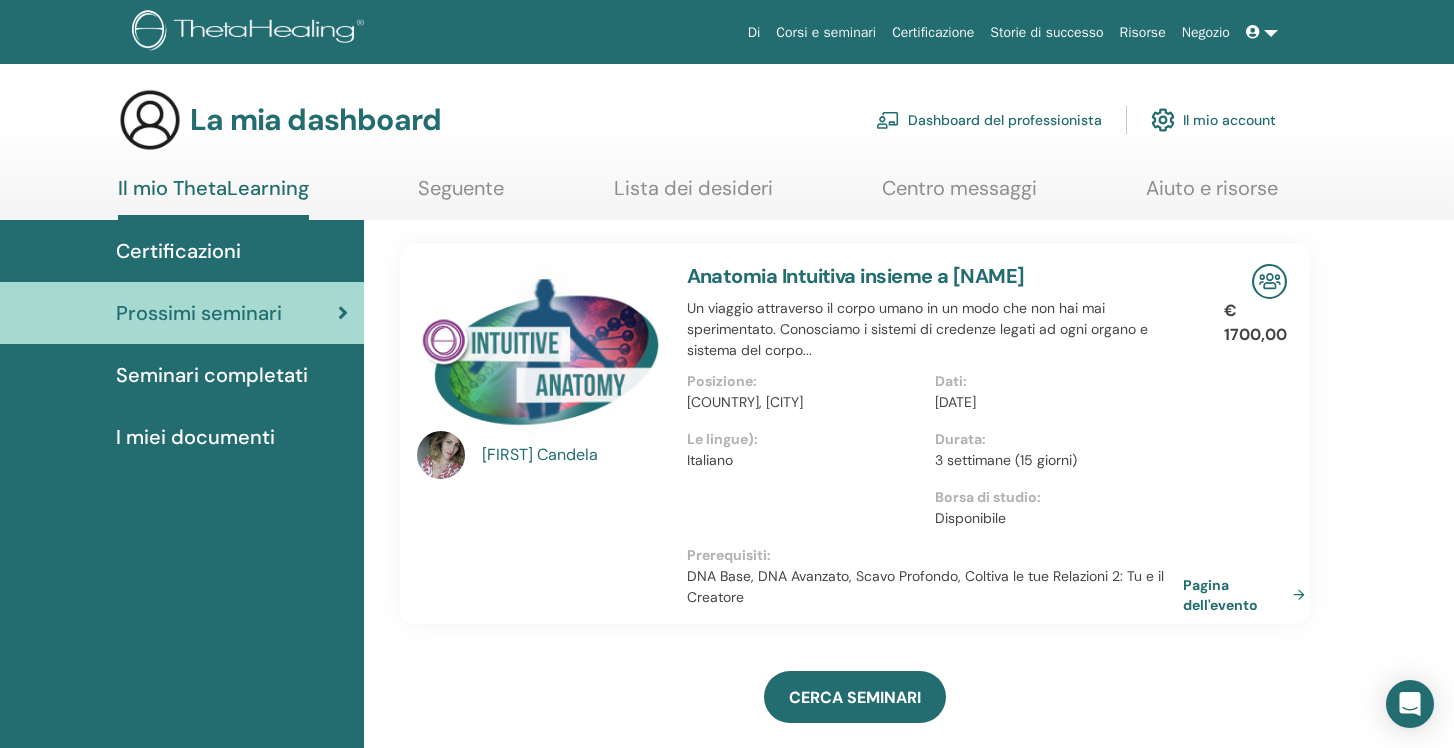 click on "Certificazioni" at bounding box center (182, 251) 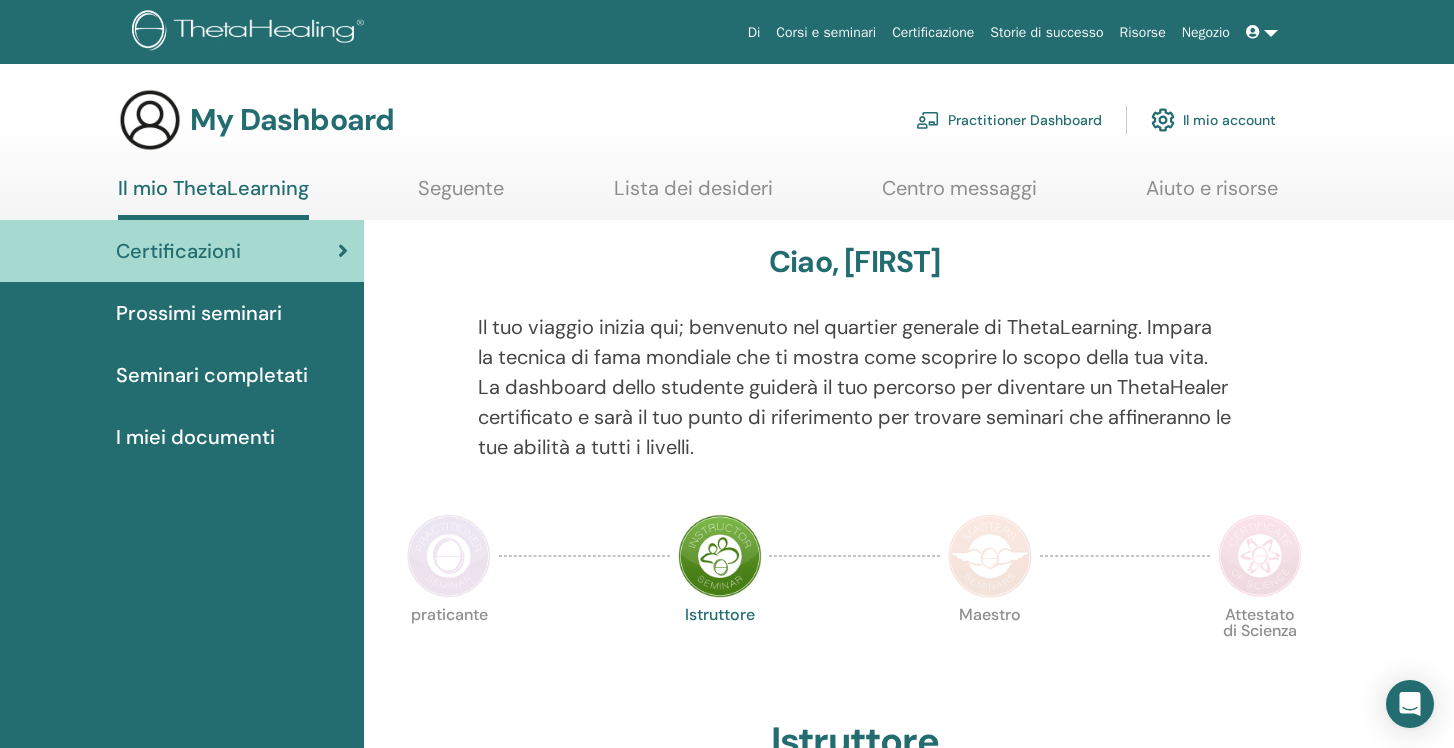 scroll, scrollTop: 0, scrollLeft: 0, axis: both 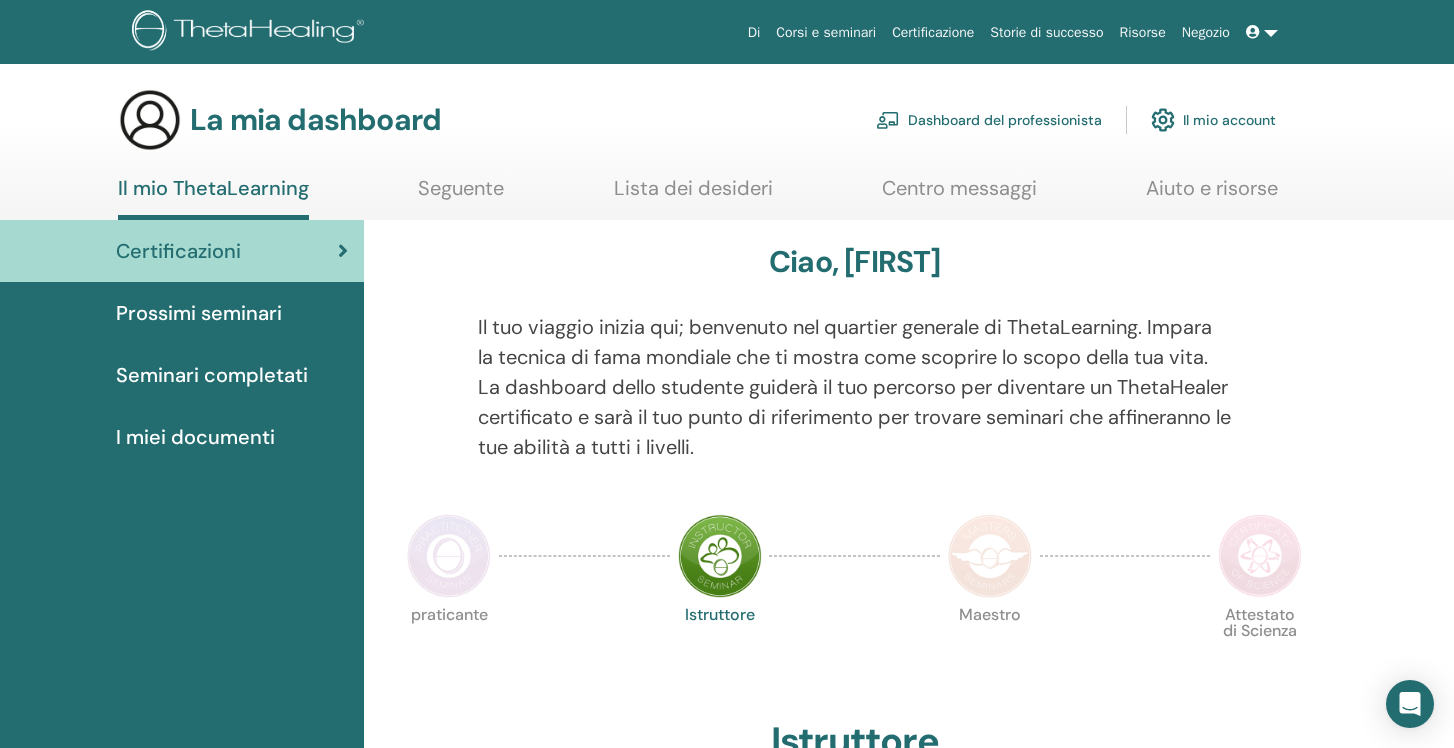 click on "Il mio ThetaLearning
Seguente
Lista dei desideri
Centro messaggi
Aiuto e risorse" at bounding box center [698, 198] 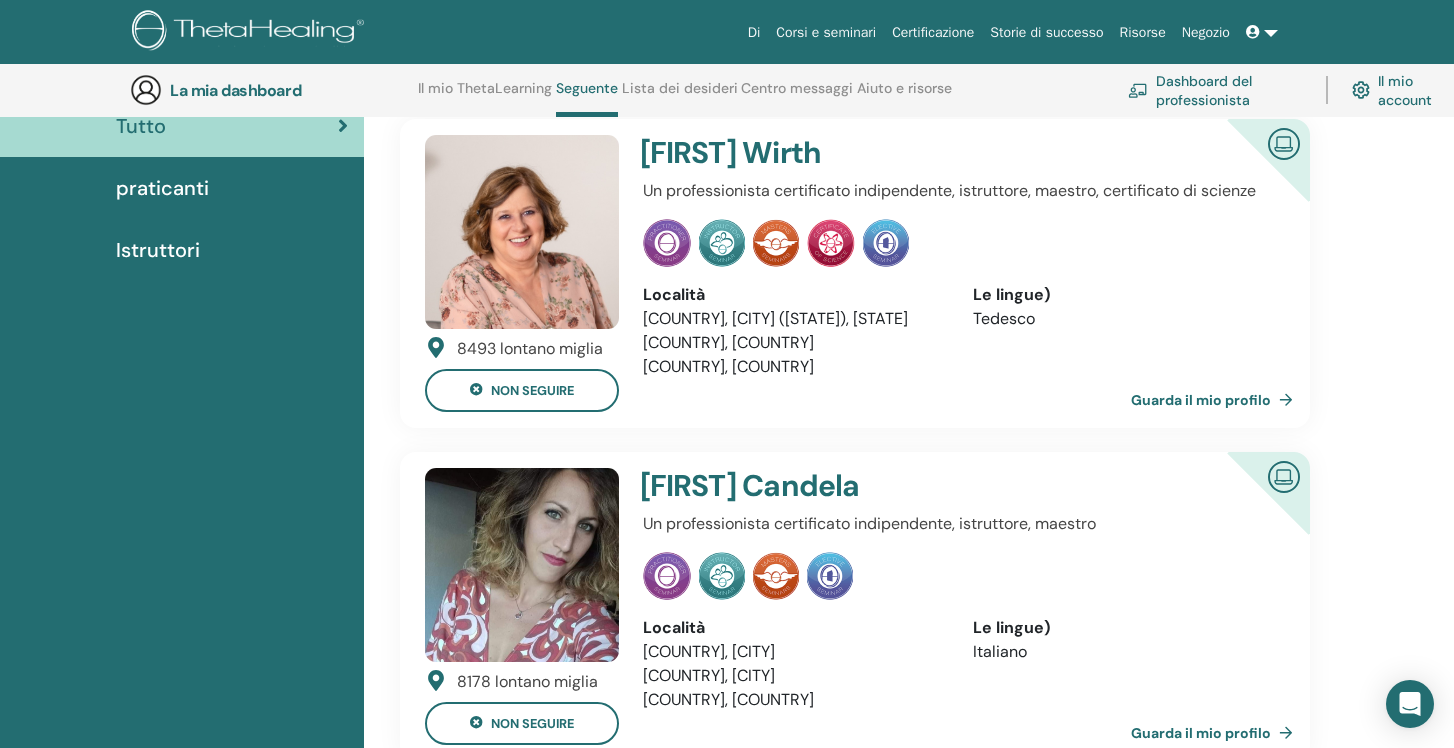 scroll, scrollTop: 180, scrollLeft: 0, axis: vertical 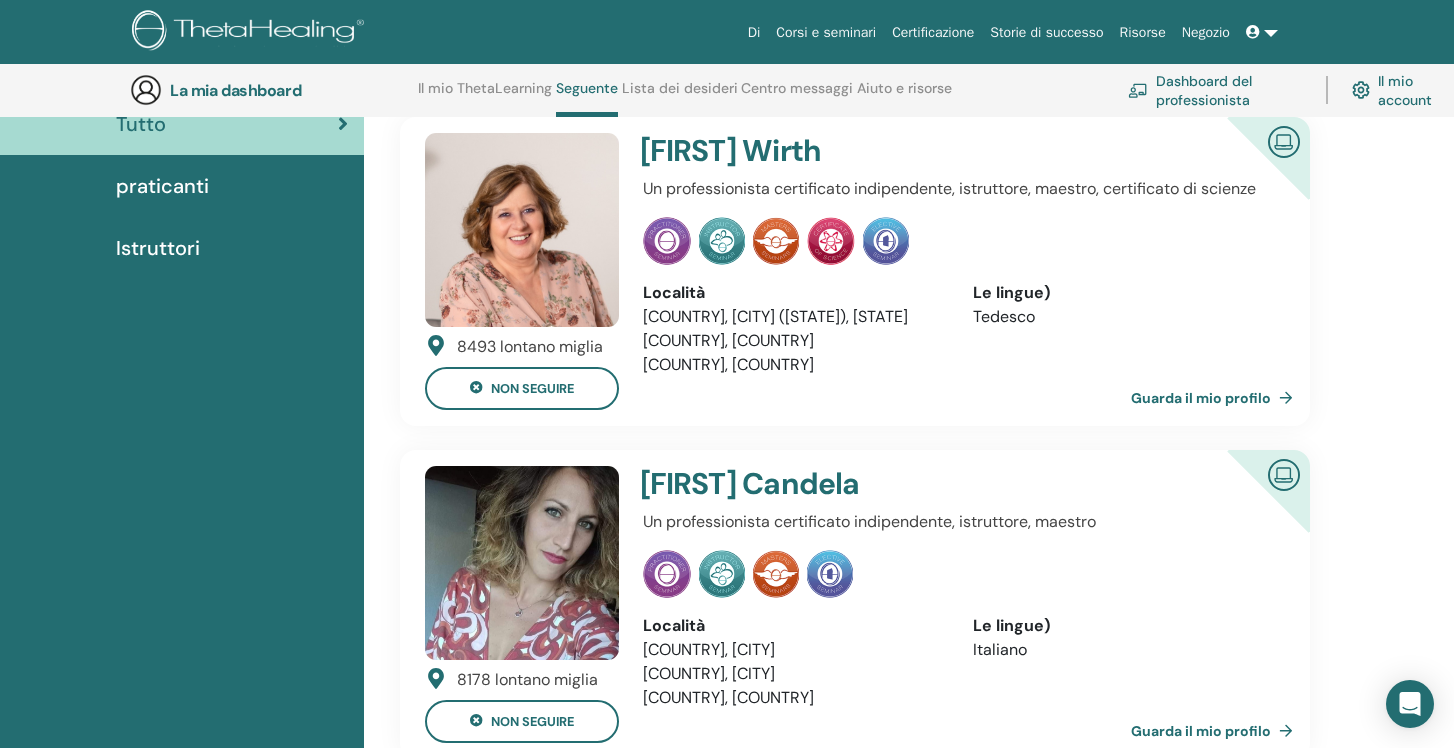 click at bounding box center [830, 574] 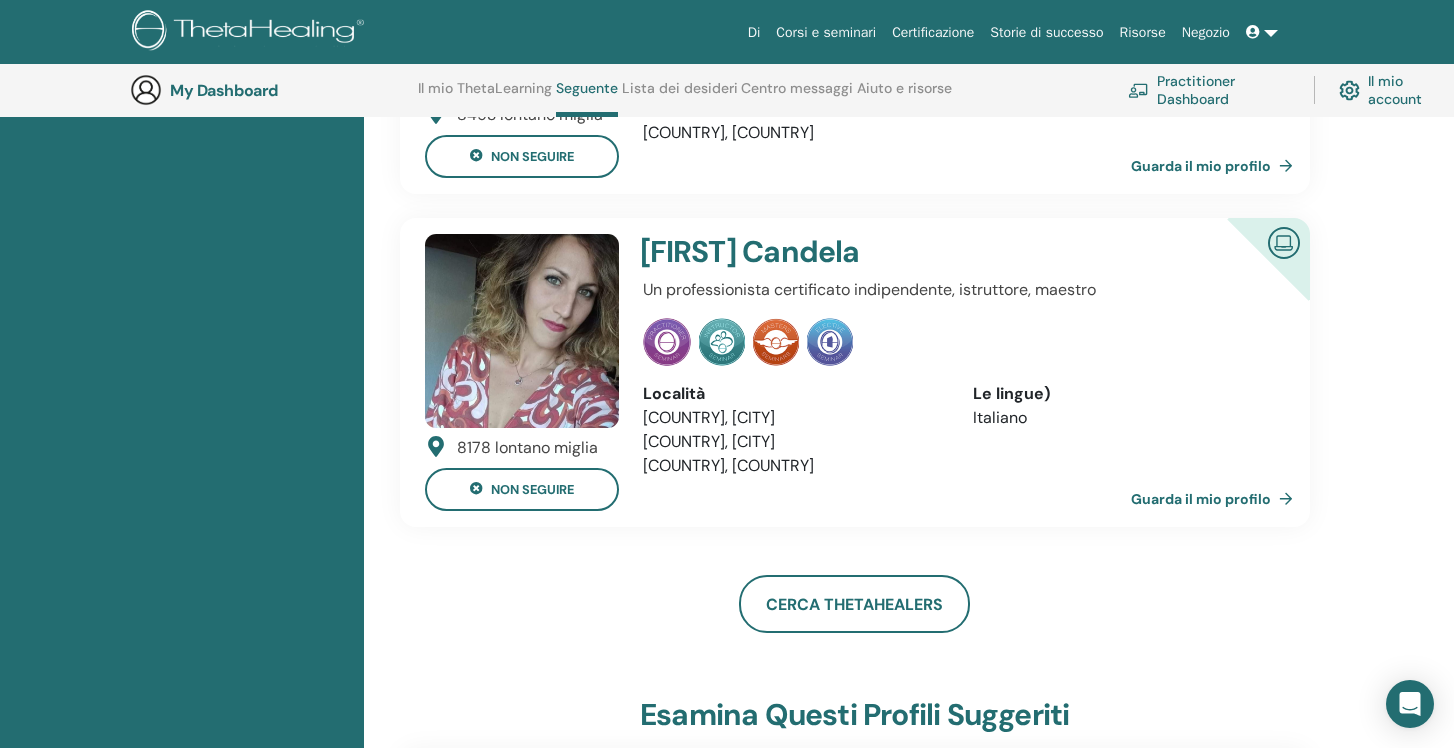 scroll, scrollTop: 507, scrollLeft: 0, axis: vertical 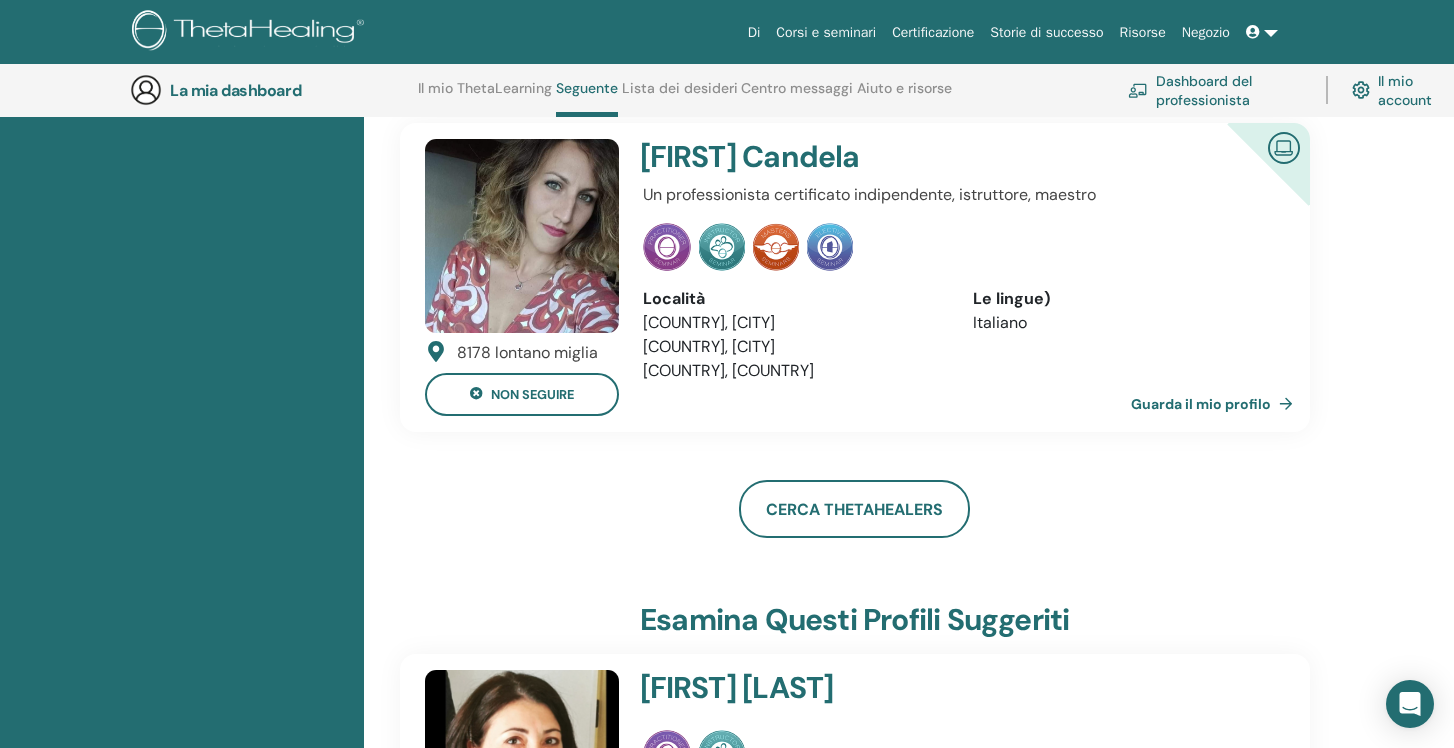 click at bounding box center [522, 236] 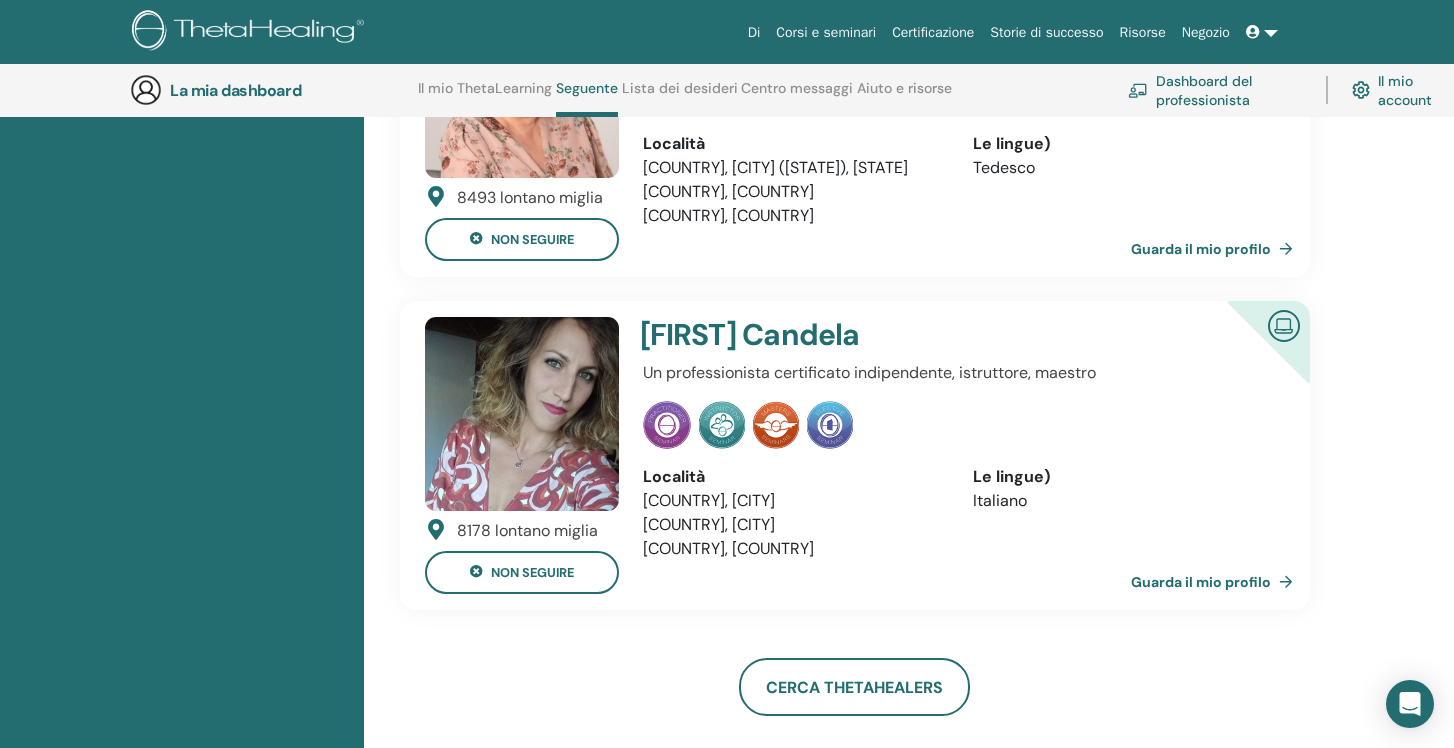 scroll, scrollTop: 0, scrollLeft: 0, axis: both 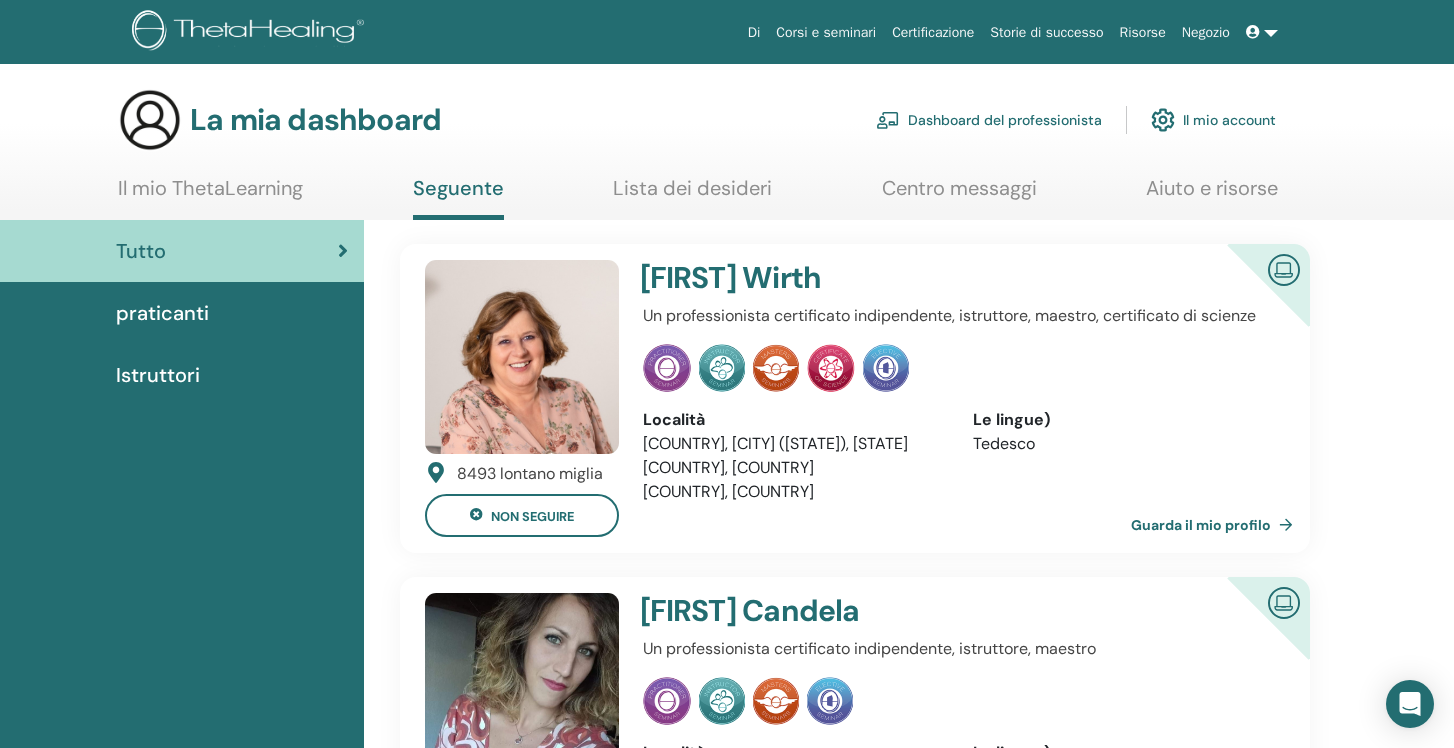 click on "Istruttori" at bounding box center (182, 375) 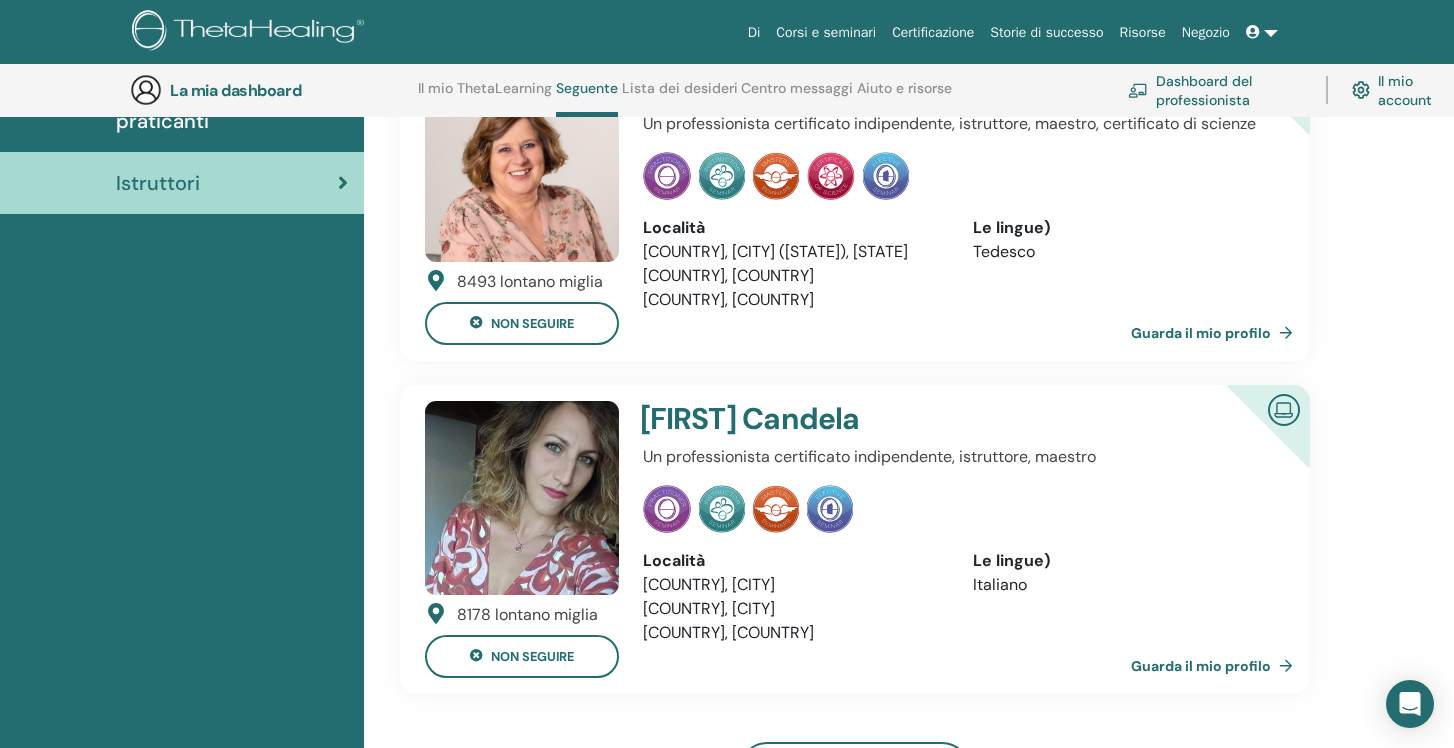 scroll, scrollTop: 246, scrollLeft: 0, axis: vertical 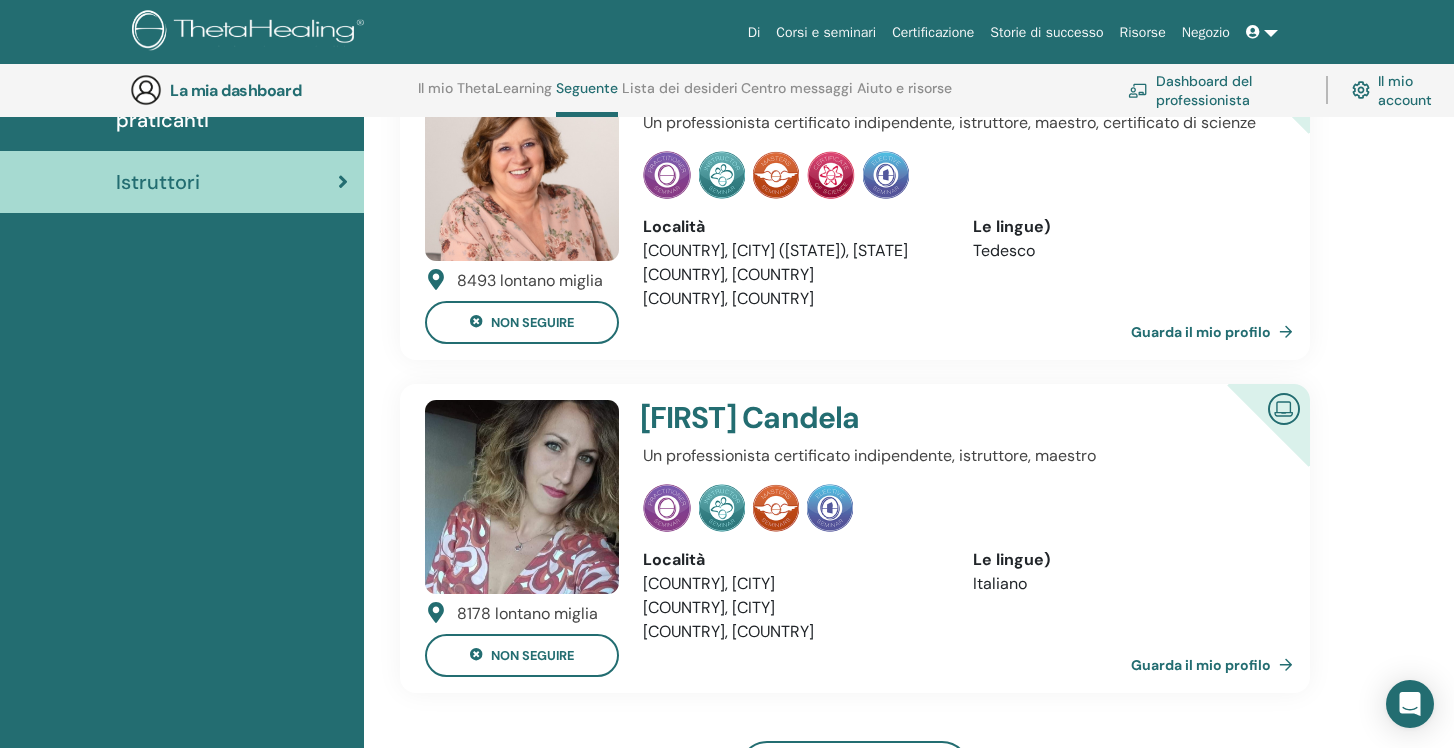 click at bounding box center [522, 497] 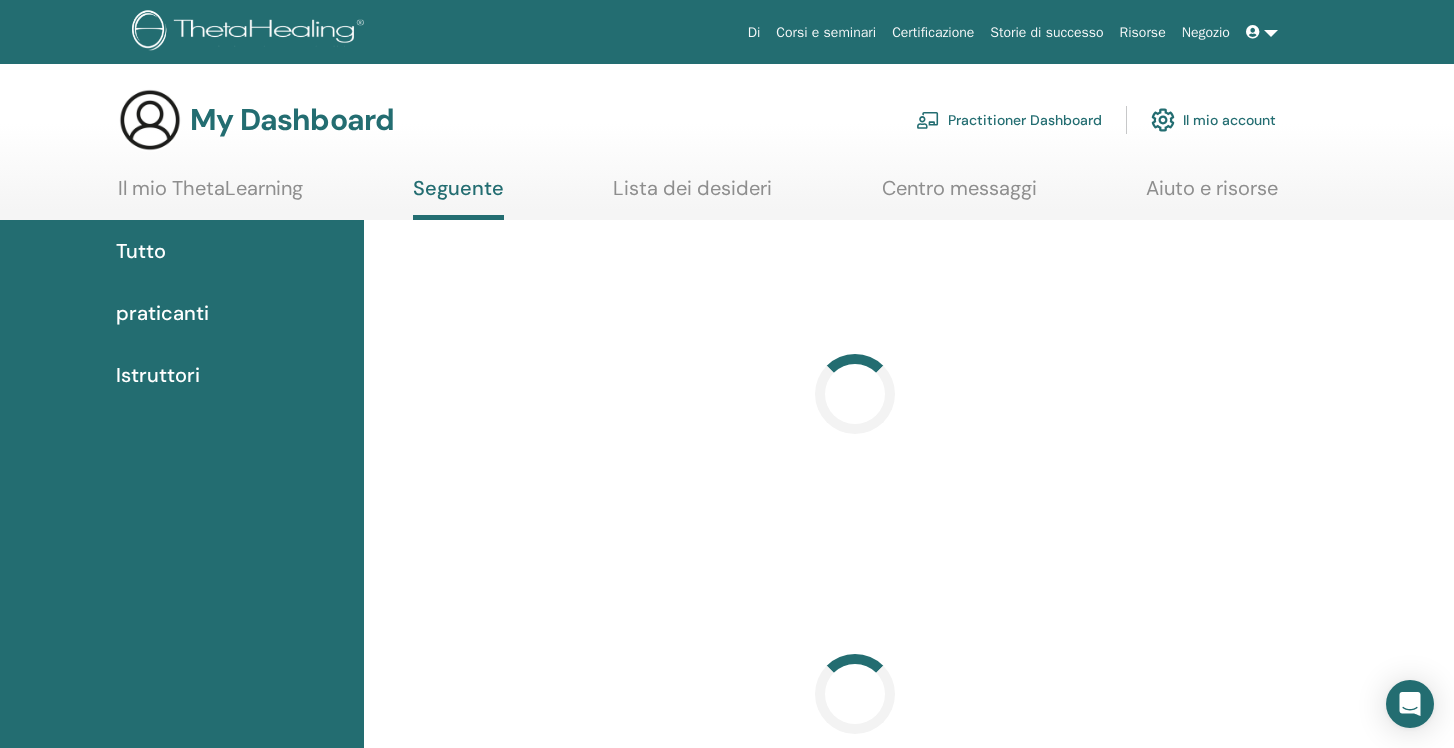 scroll, scrollTop: 0, scrollLeft: 0, axis: both 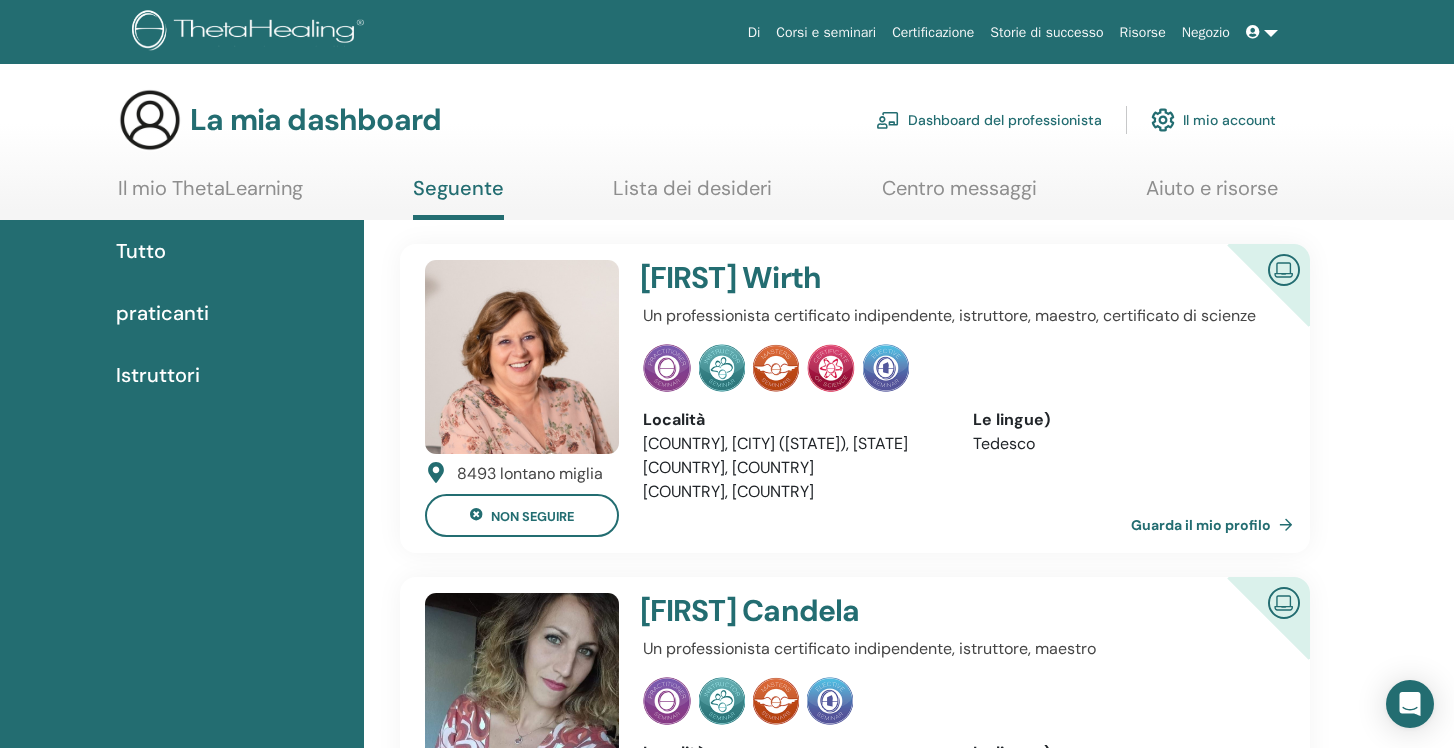 click on "[FIRST]" at bounding box center (688, 610) 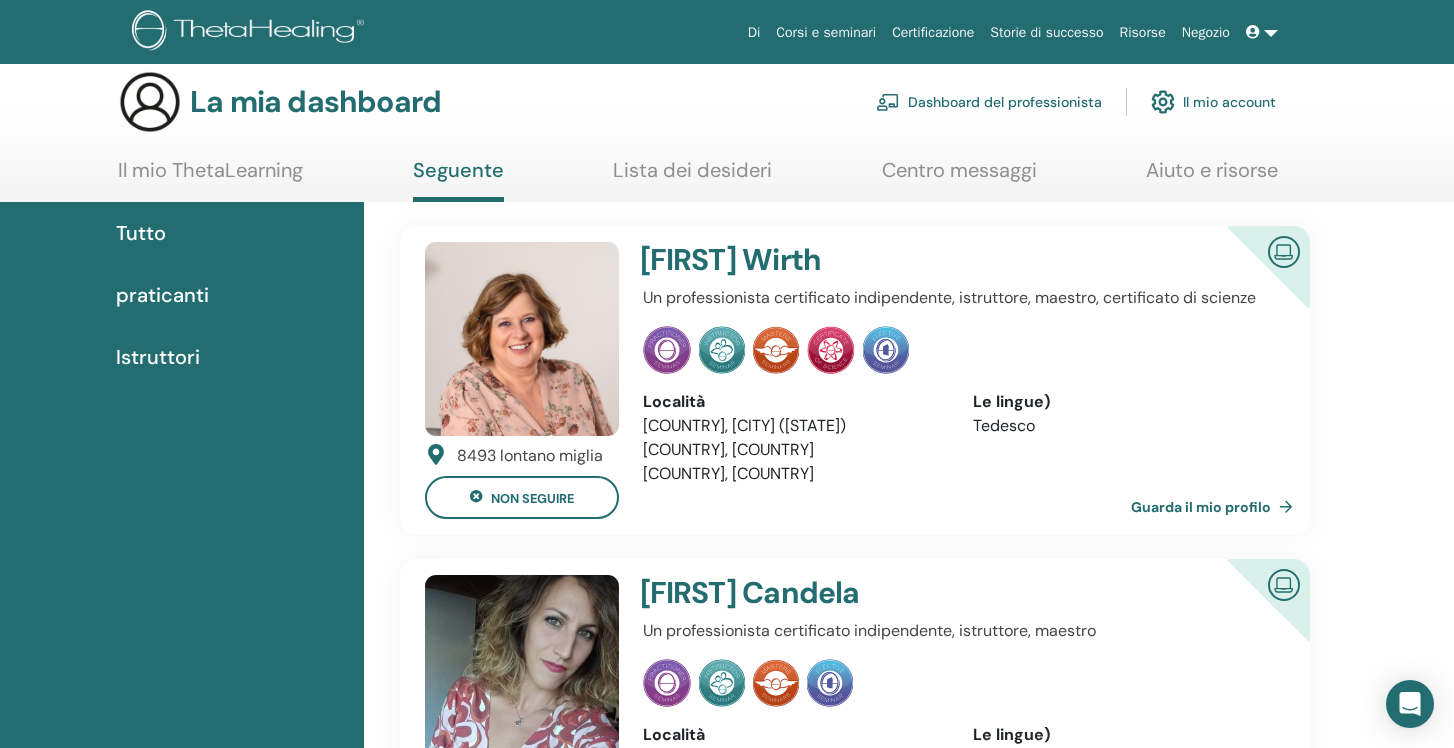 scroll, scrollTop: 0, scrollLeft: 0, axis: both 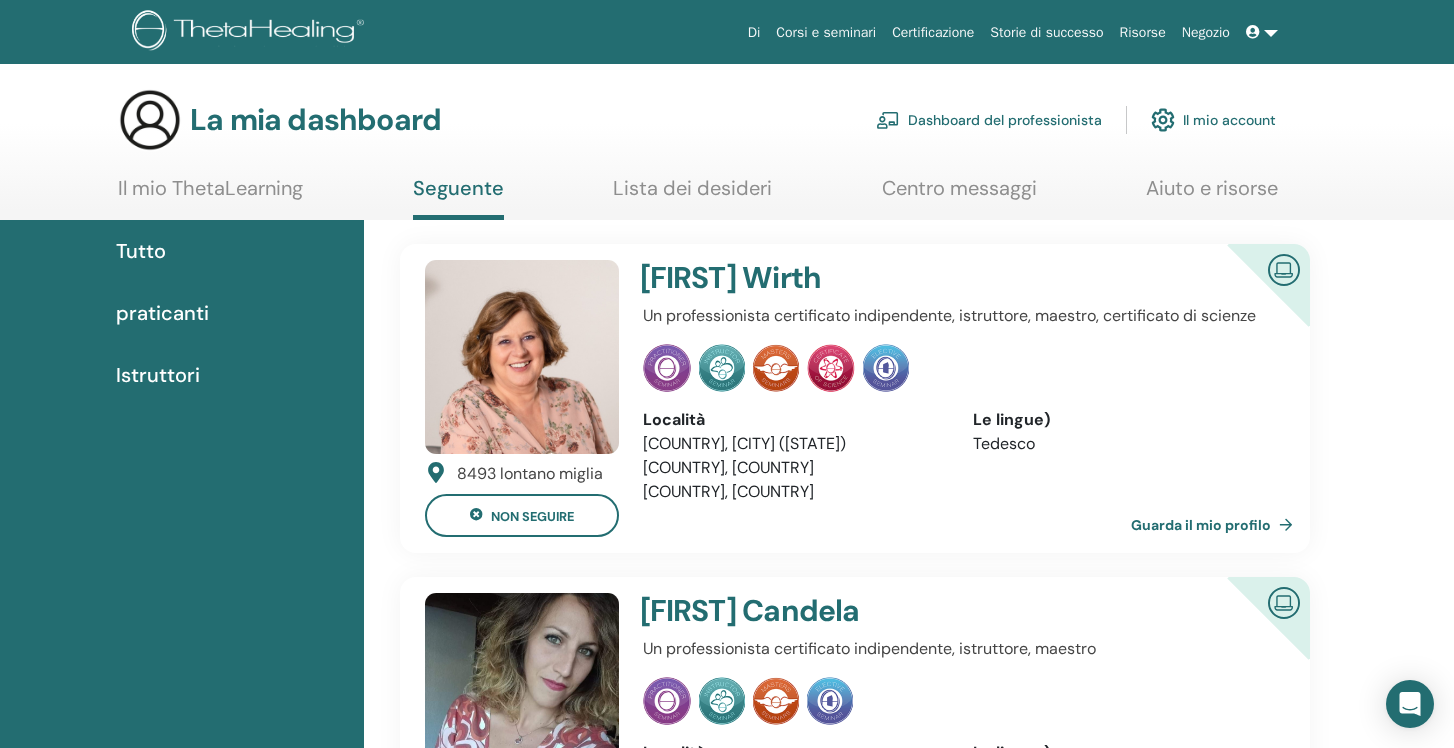 click on "Istruttori" at bounding box center (158, 375) 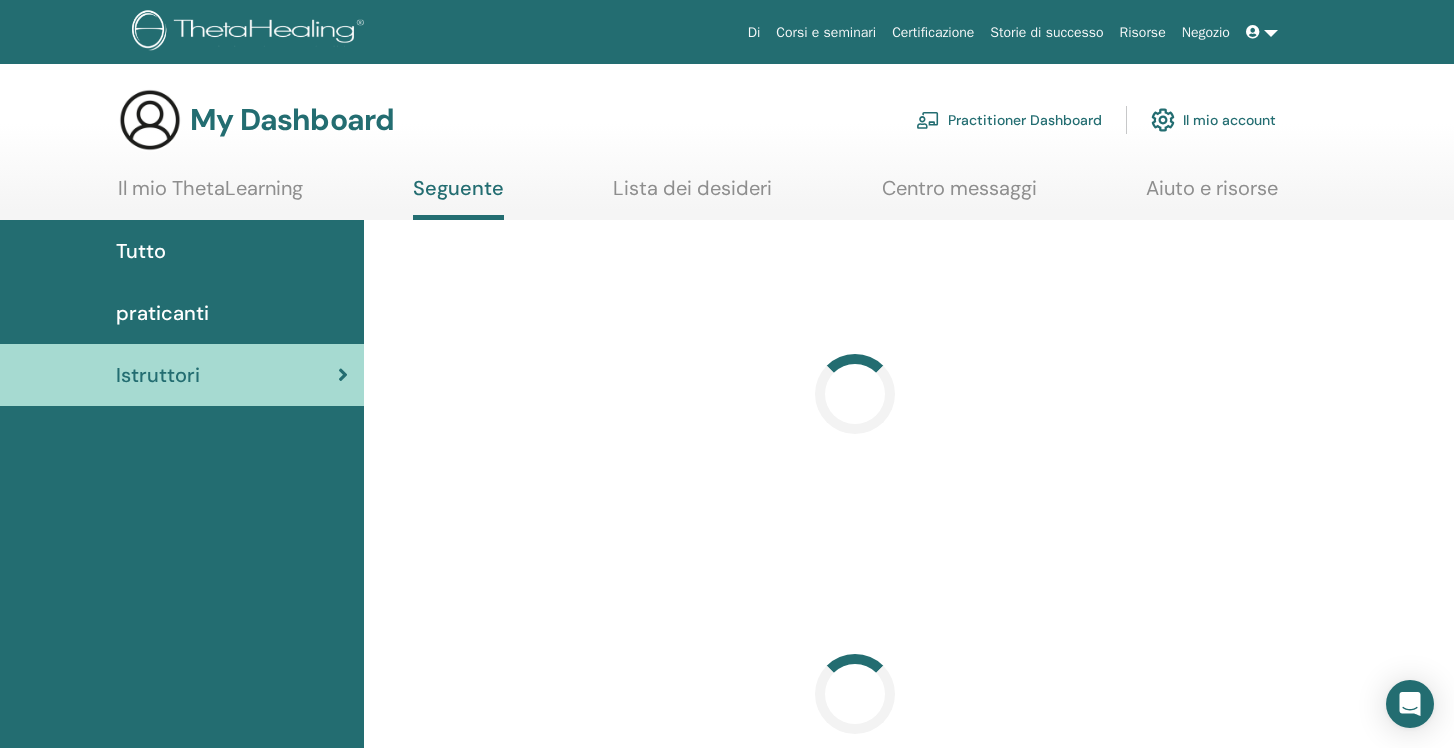 scroll, scrollTop: 0, scrollLeft: 0, axis: both 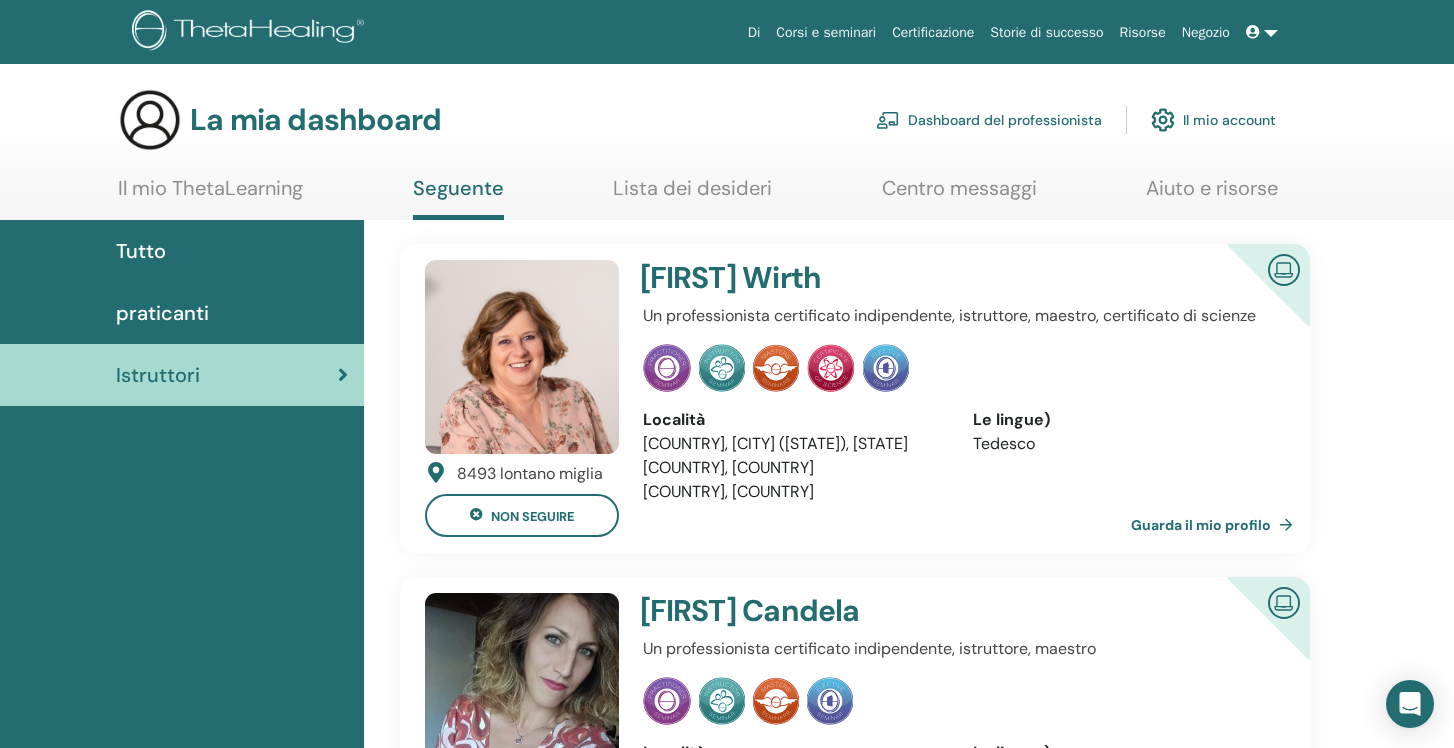 click at bounding box center (522, 690) 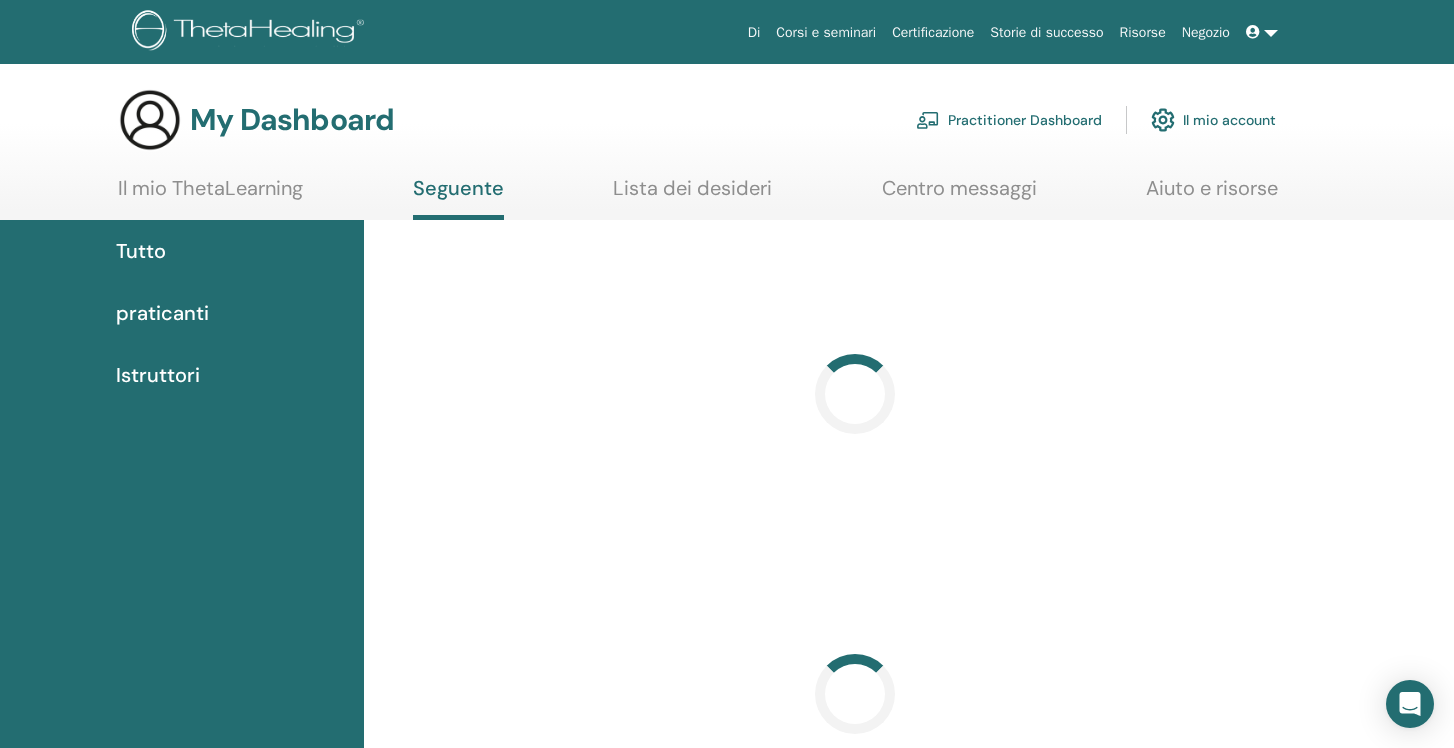 scroll, scrollTop: 0, scrollLeft: 0, axis: both 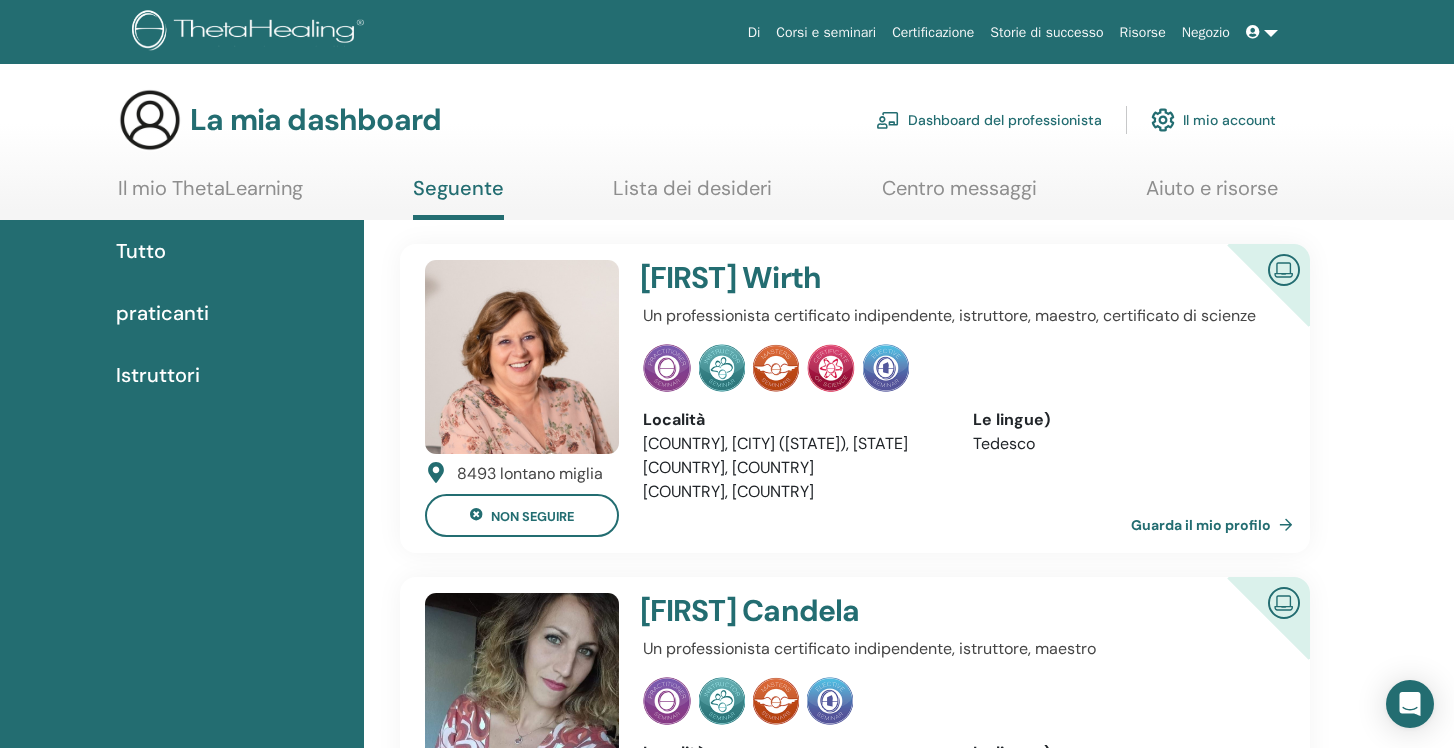 click at bounding box center [522, 690] 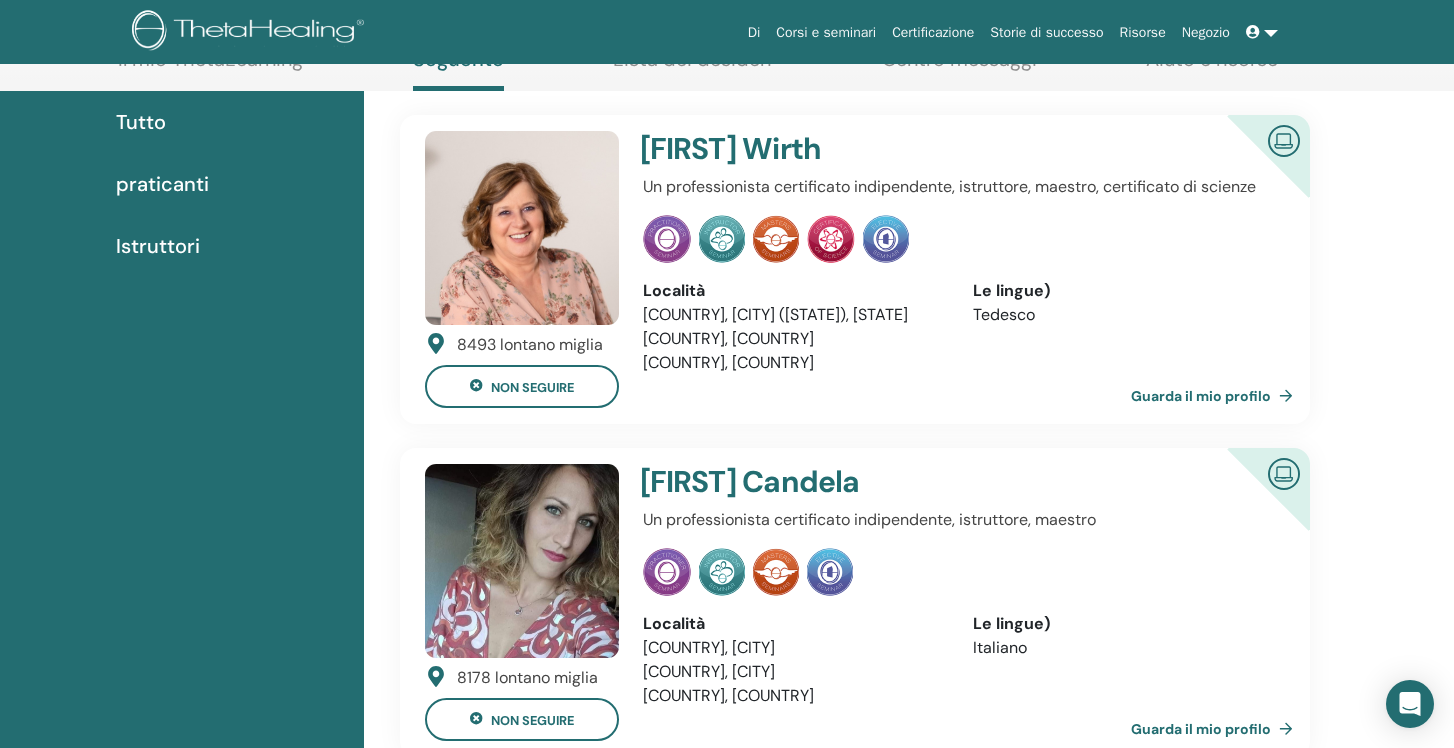 scroll, scrollTop: 234, scrollLeft: 0, axis: vertical 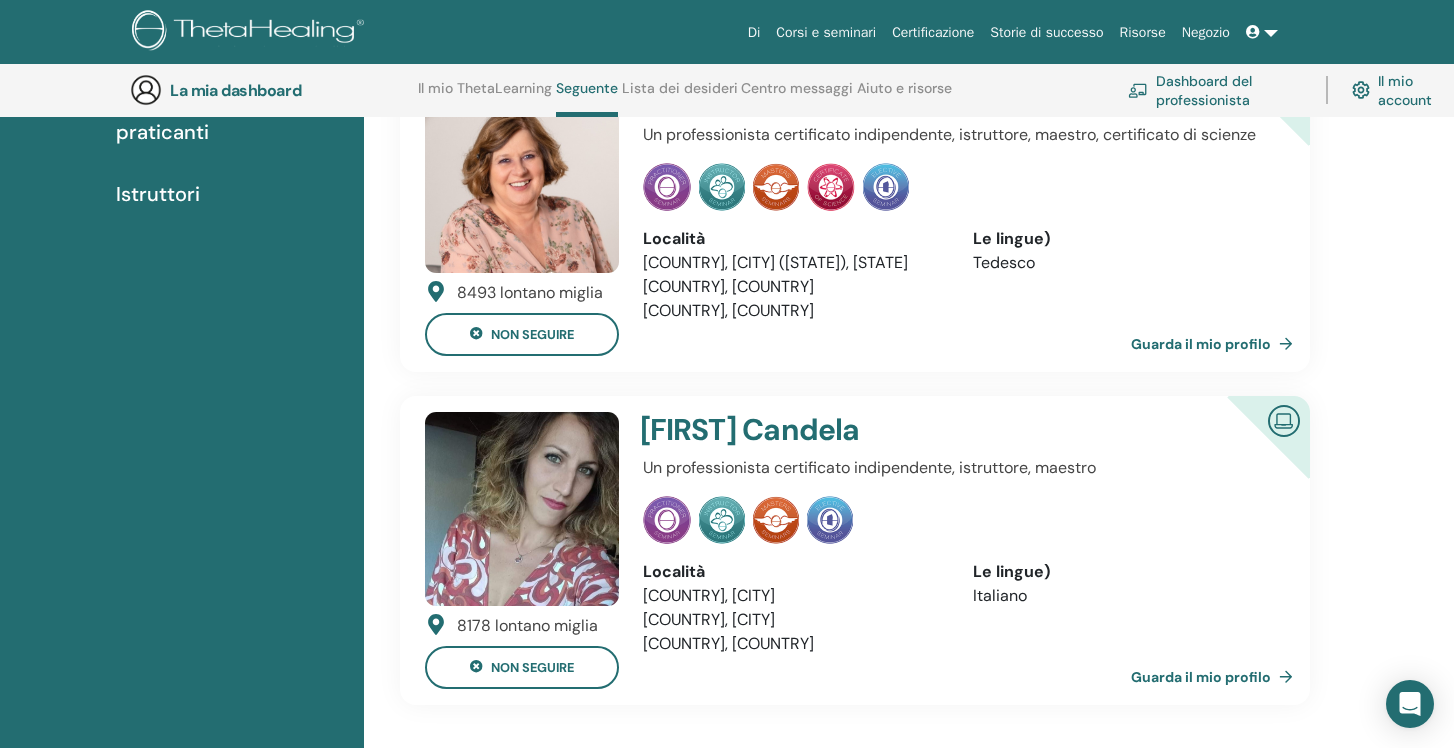 click at bounding box center (522, 509) 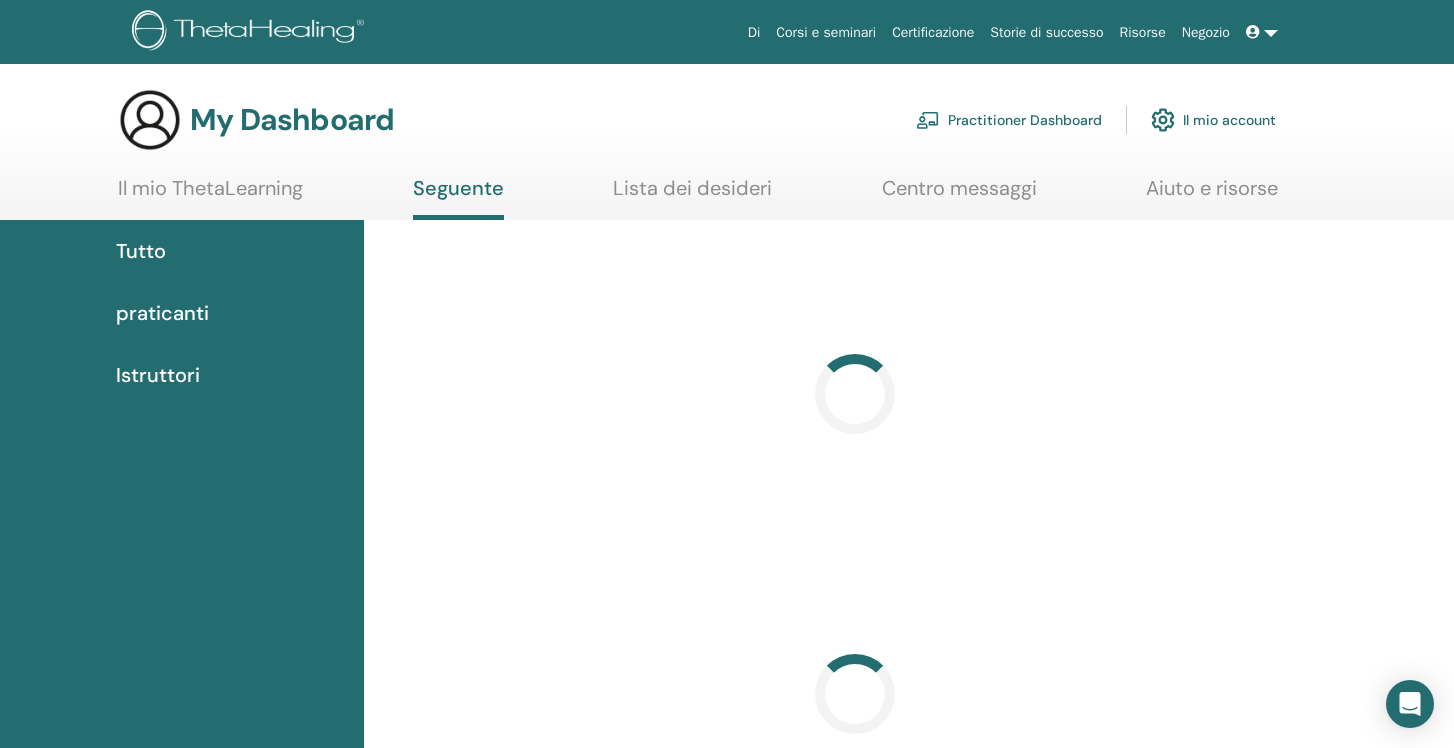 scroll, scrollTop: 0, scrollLeft: 0, axis: both 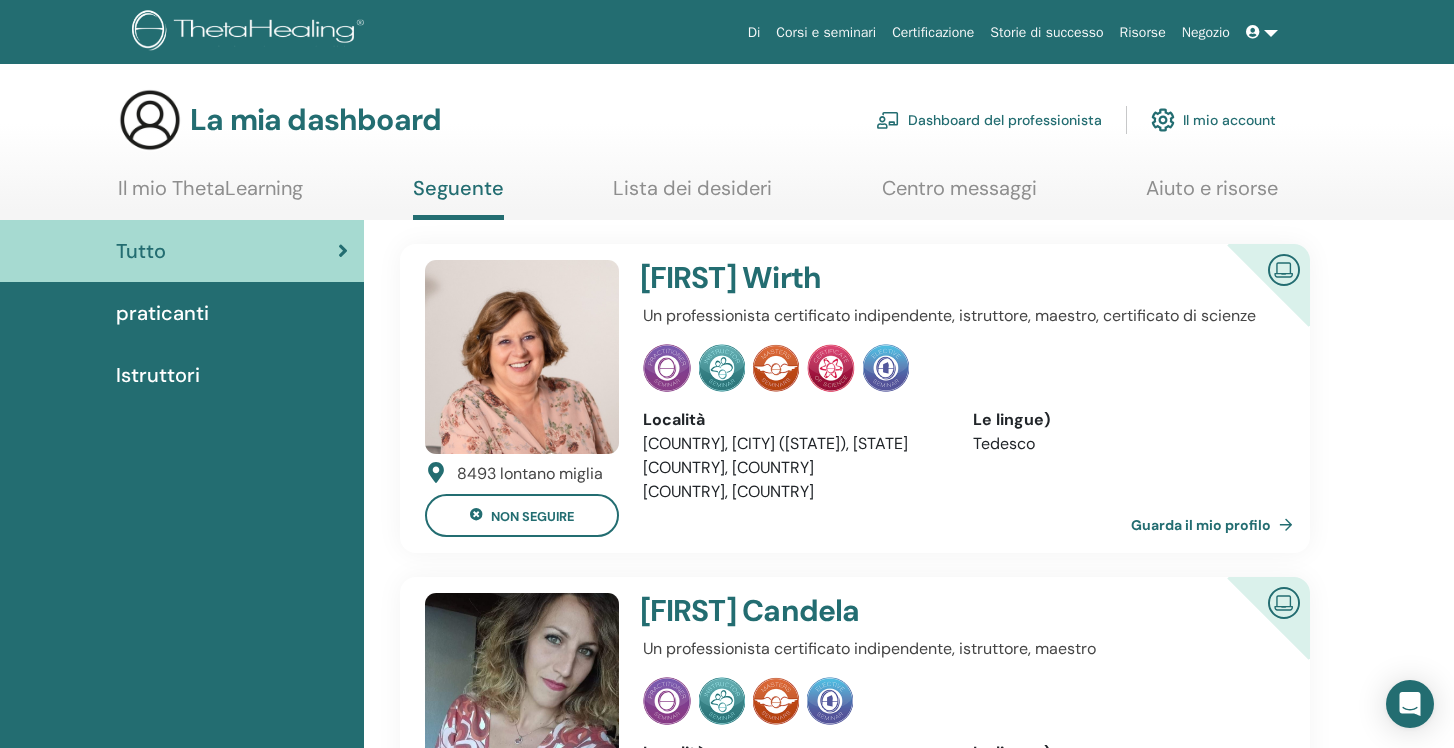 click on "La mia dashboard
Dashboard del professionista
Il mio account
Il mio ThetaLearning
Seguente
Centro messaggi" at bounding box center [727, 154] 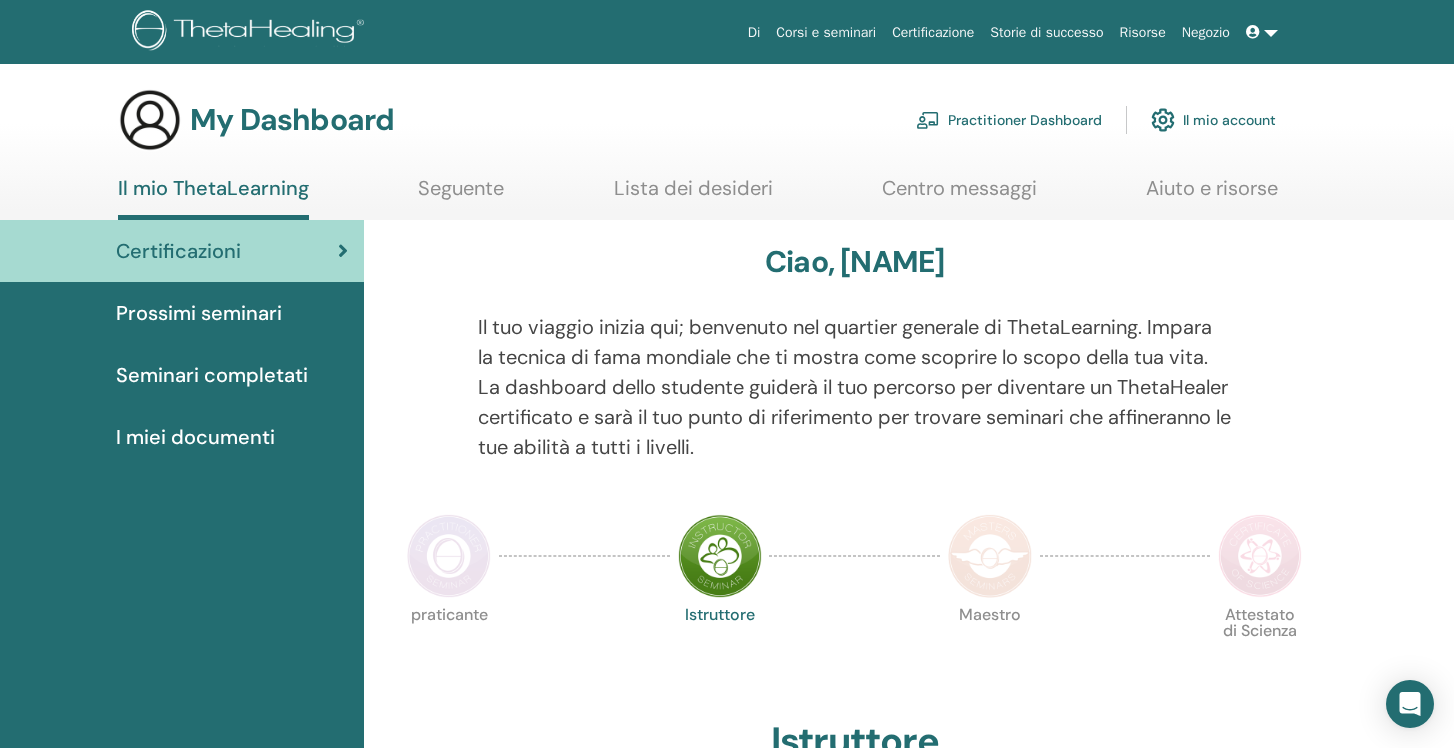 scroll, scrollTop: 0, scrollLeft: 0, axis: both 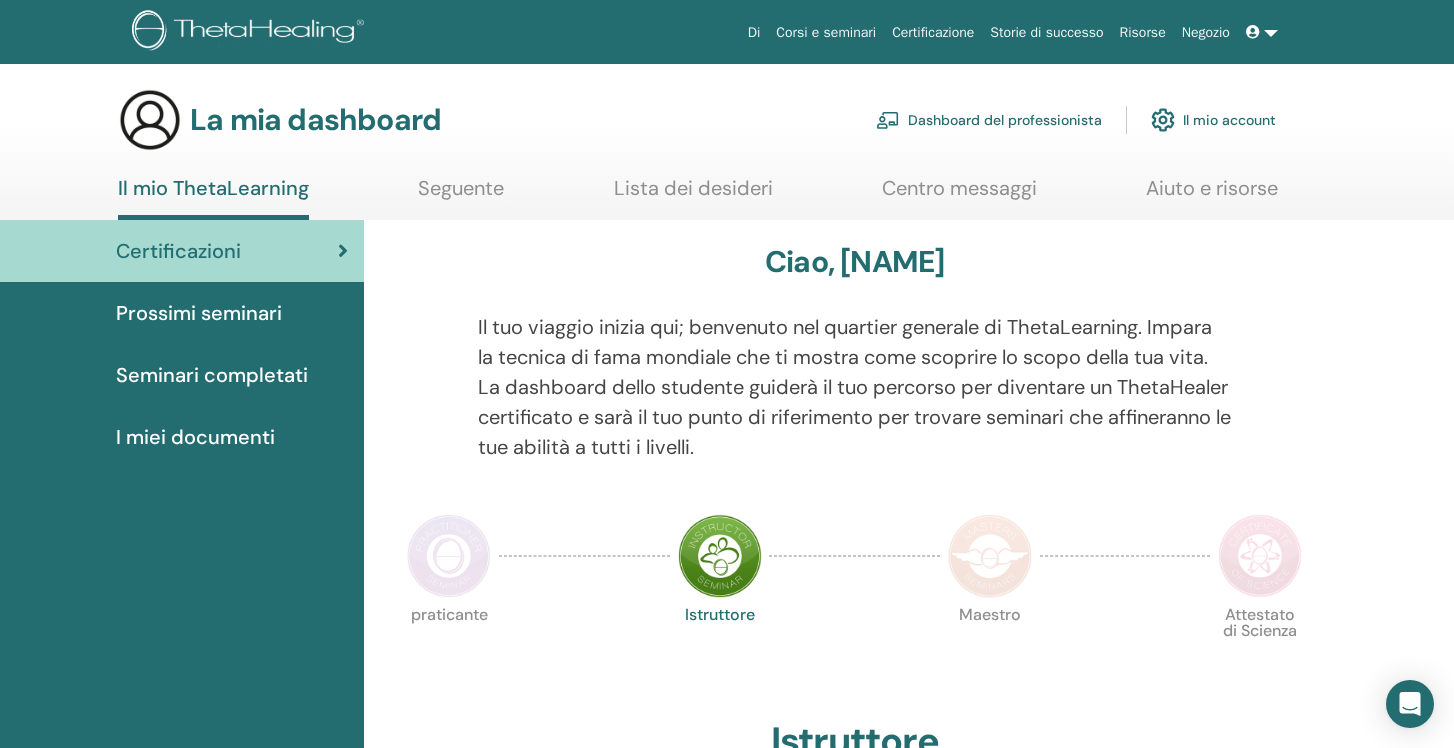 click on "I miei documenti" at bounding box center [195, 437] 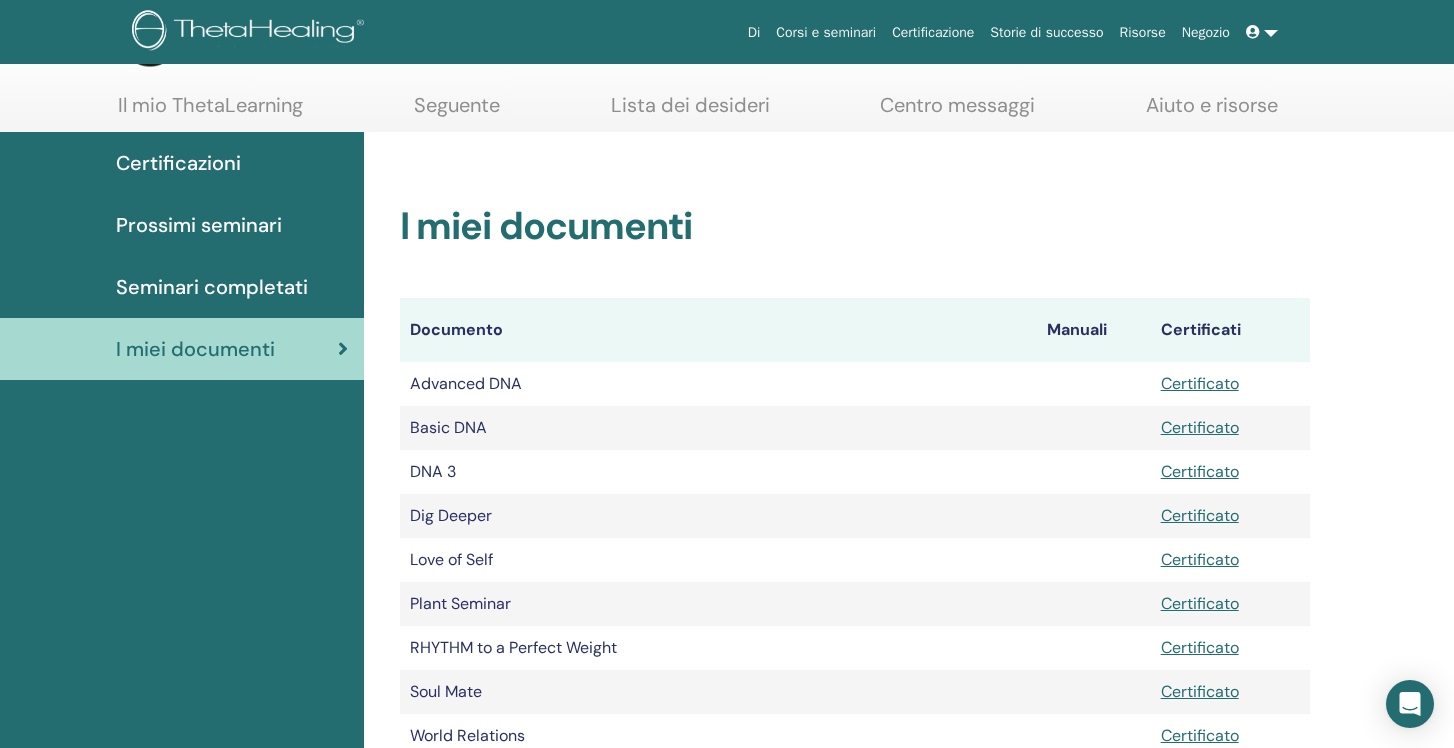 scroll, scrollTop: 2, scrollLeft: 0, axis: vertical 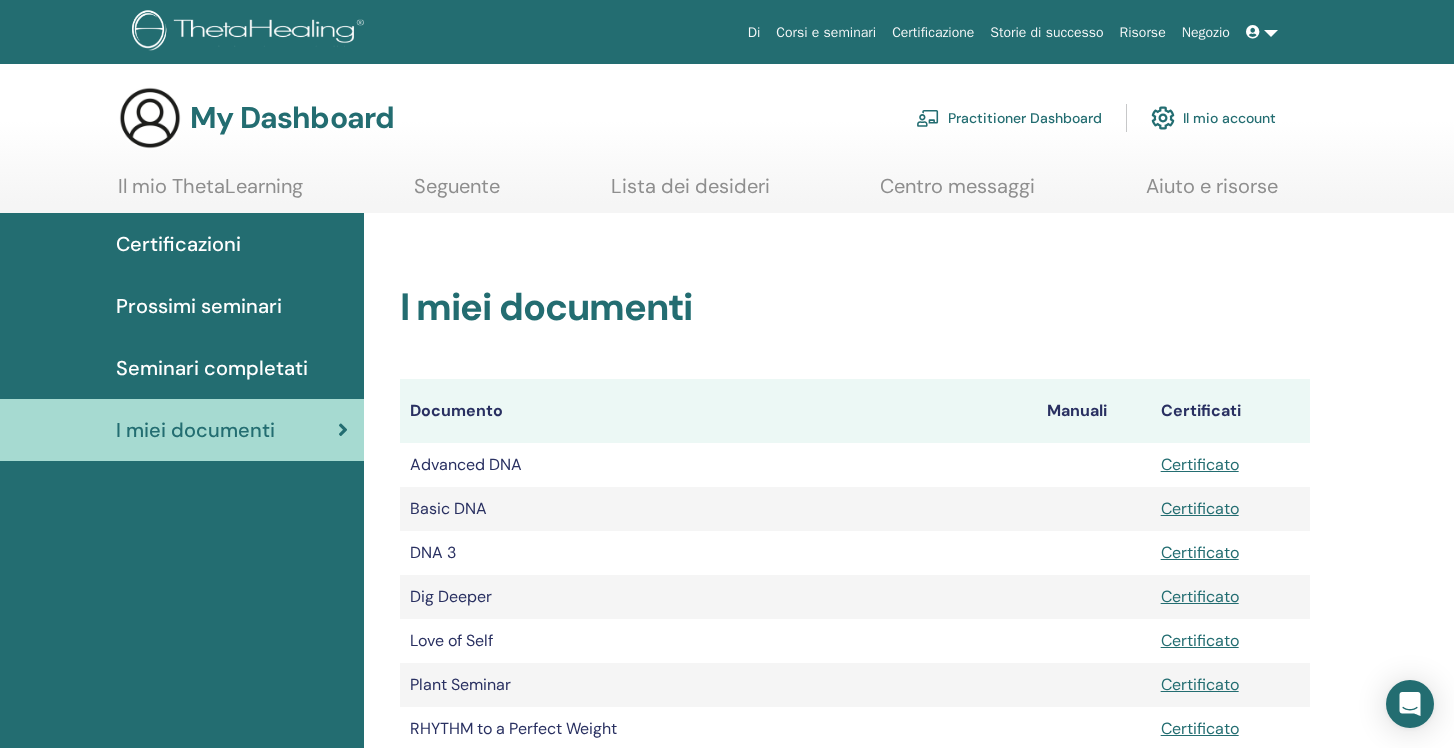 click on "Seminari completati" at bounding box center [212, 368] 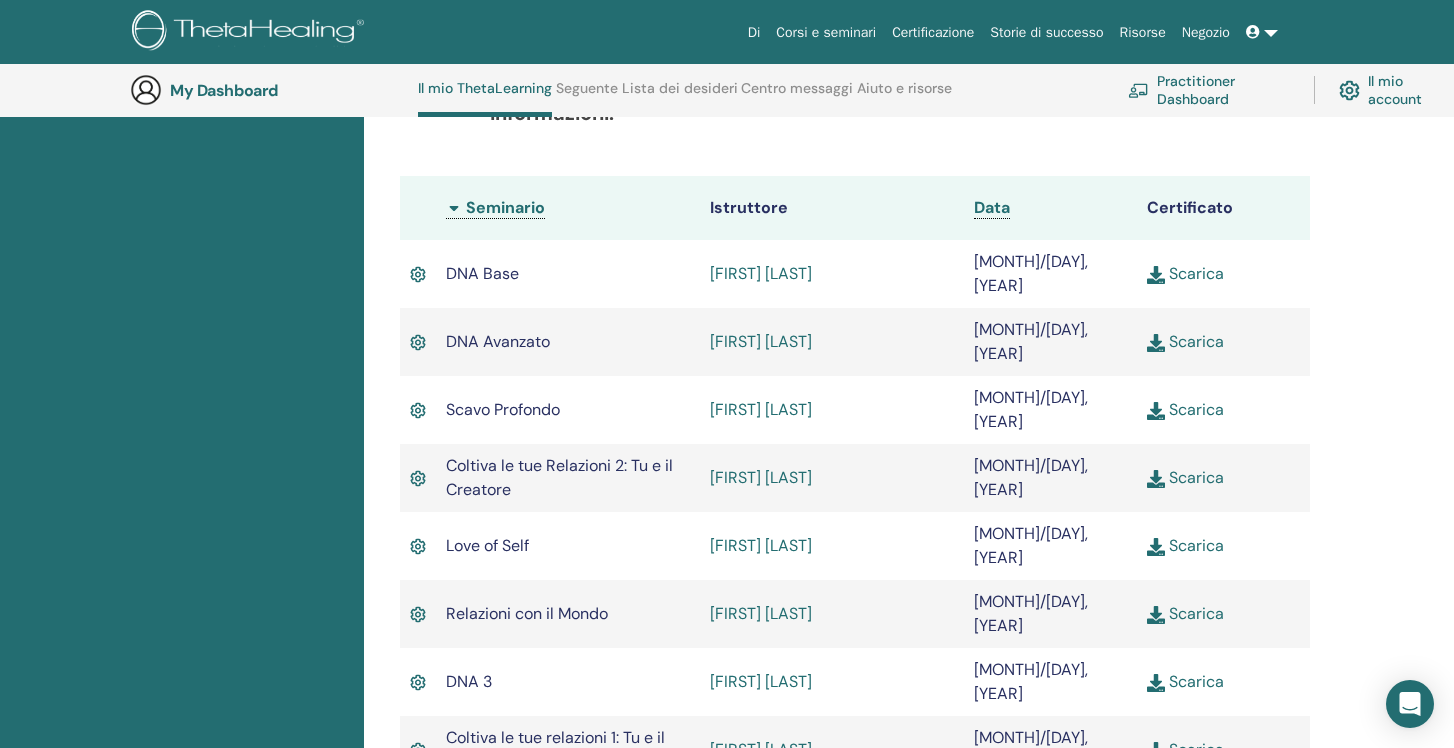 scroll, scrollTop: 548, scrollLeft: 0, axis: vertical 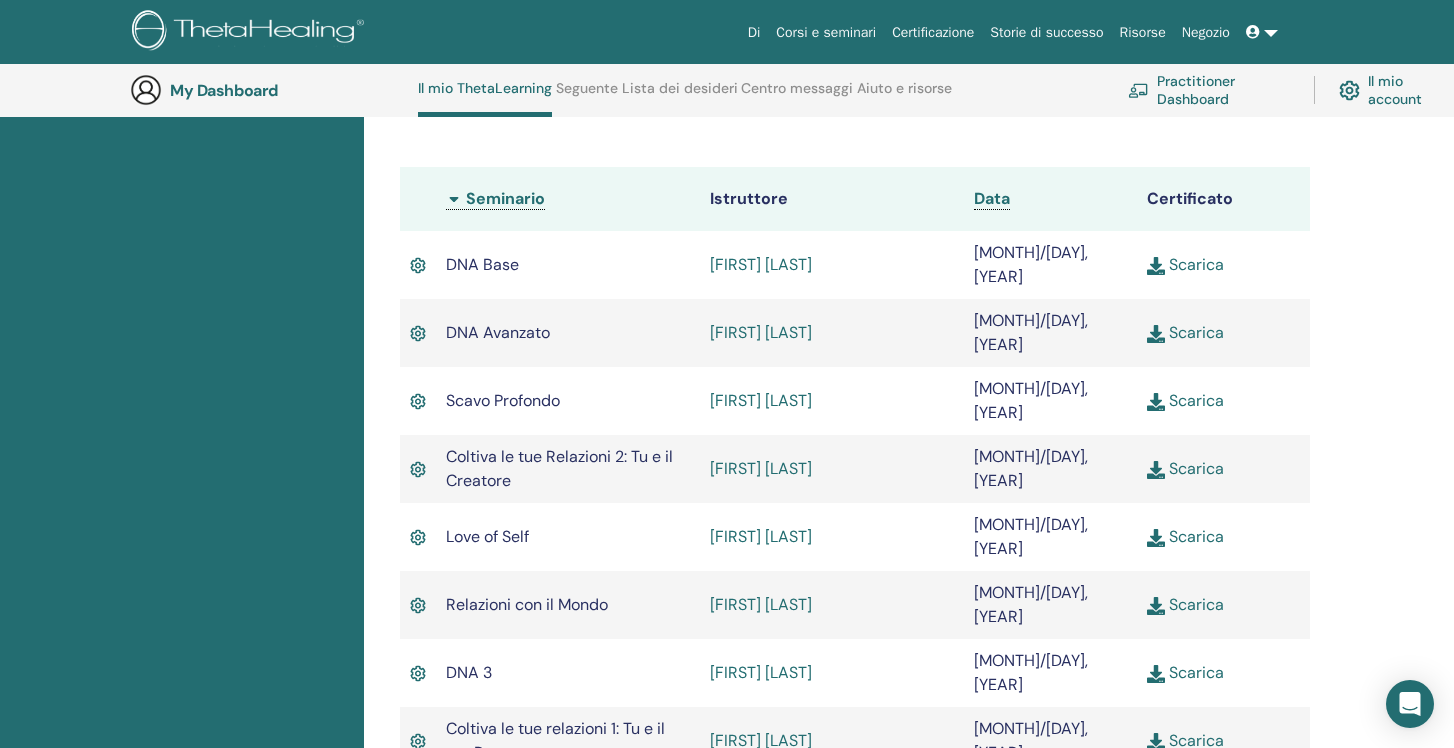 click on "[FIRST] [LAST]" at bounding box center [761, 468] 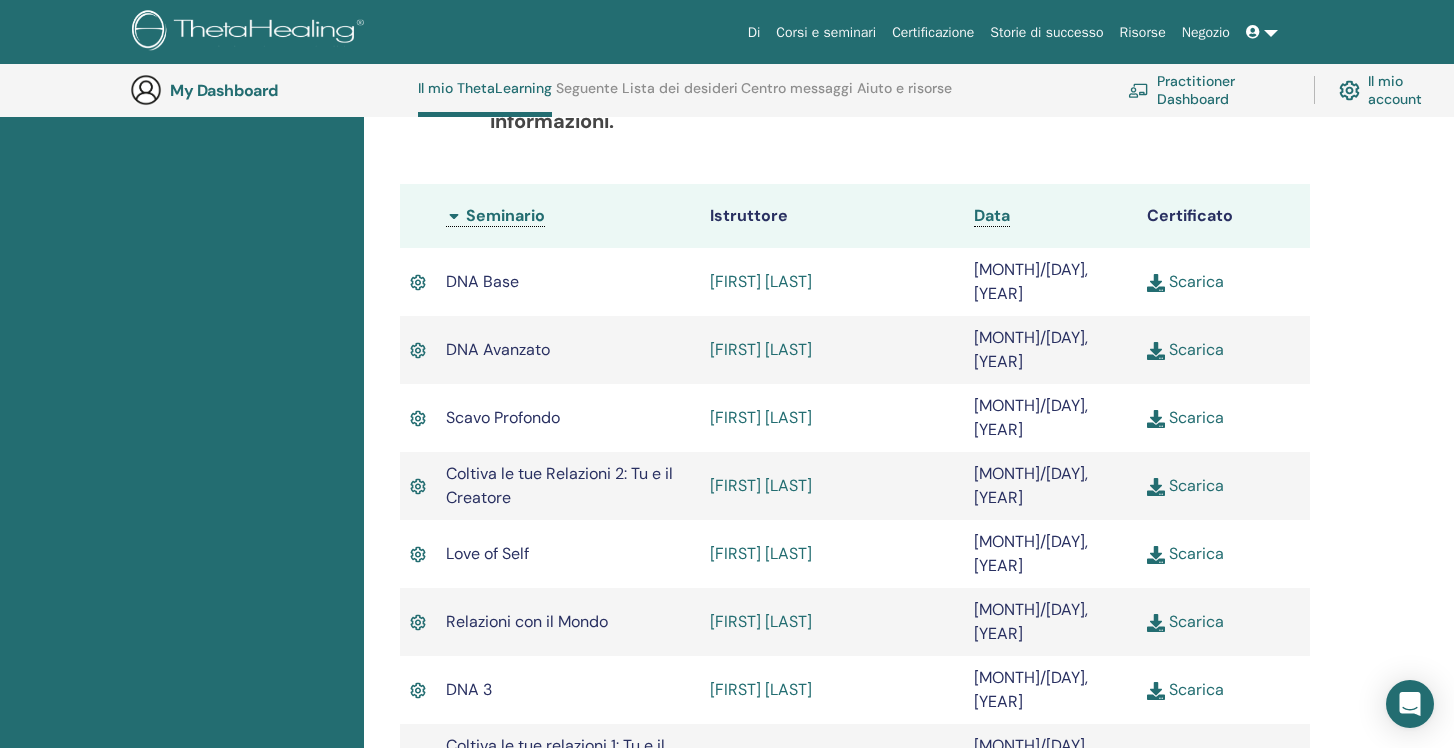 scroll, scrollTop: 548, scrollLeft: 0, axis: vertical 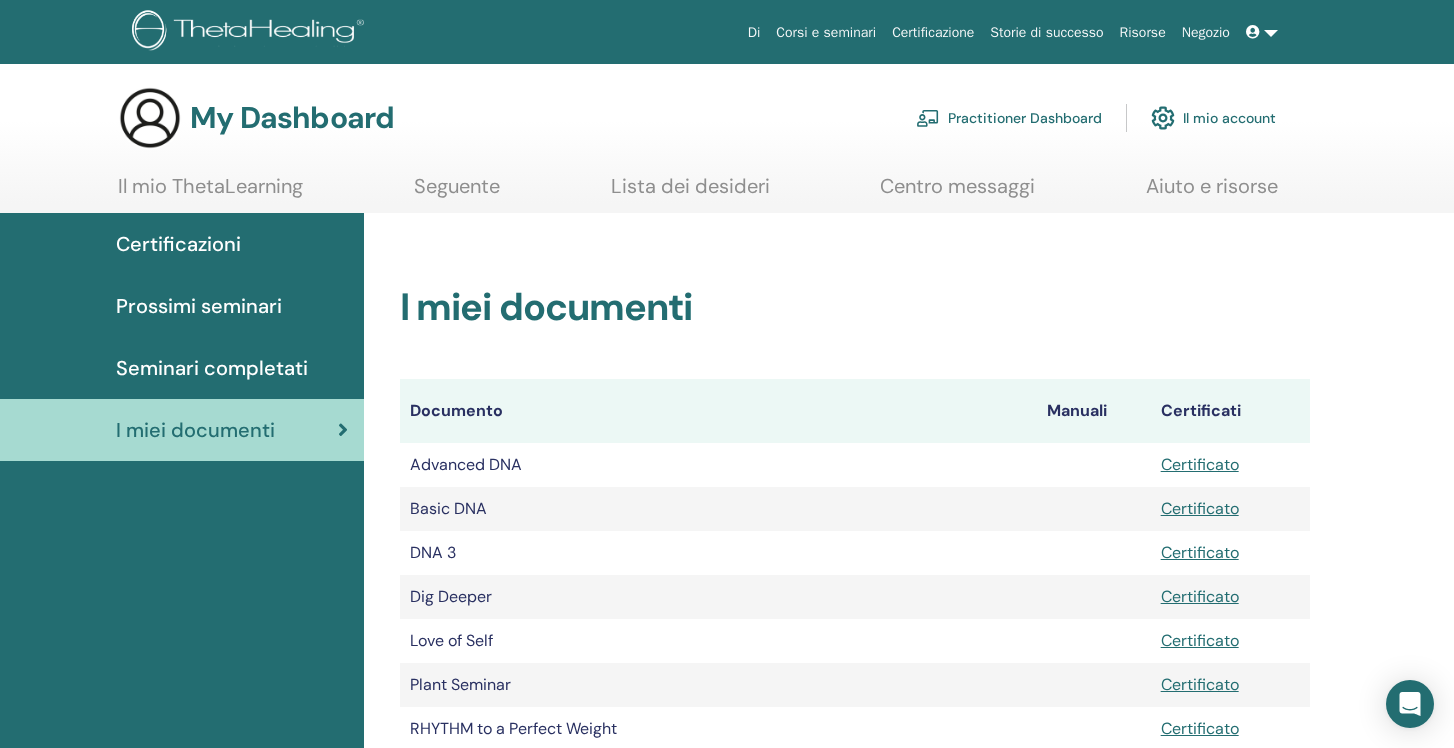 click on "My Dashboard
Practitioner Dashboard
Il mio account
Il mio ThetaLearning
Seguente
Lista dei desideri" at bounding box center (727, 149) 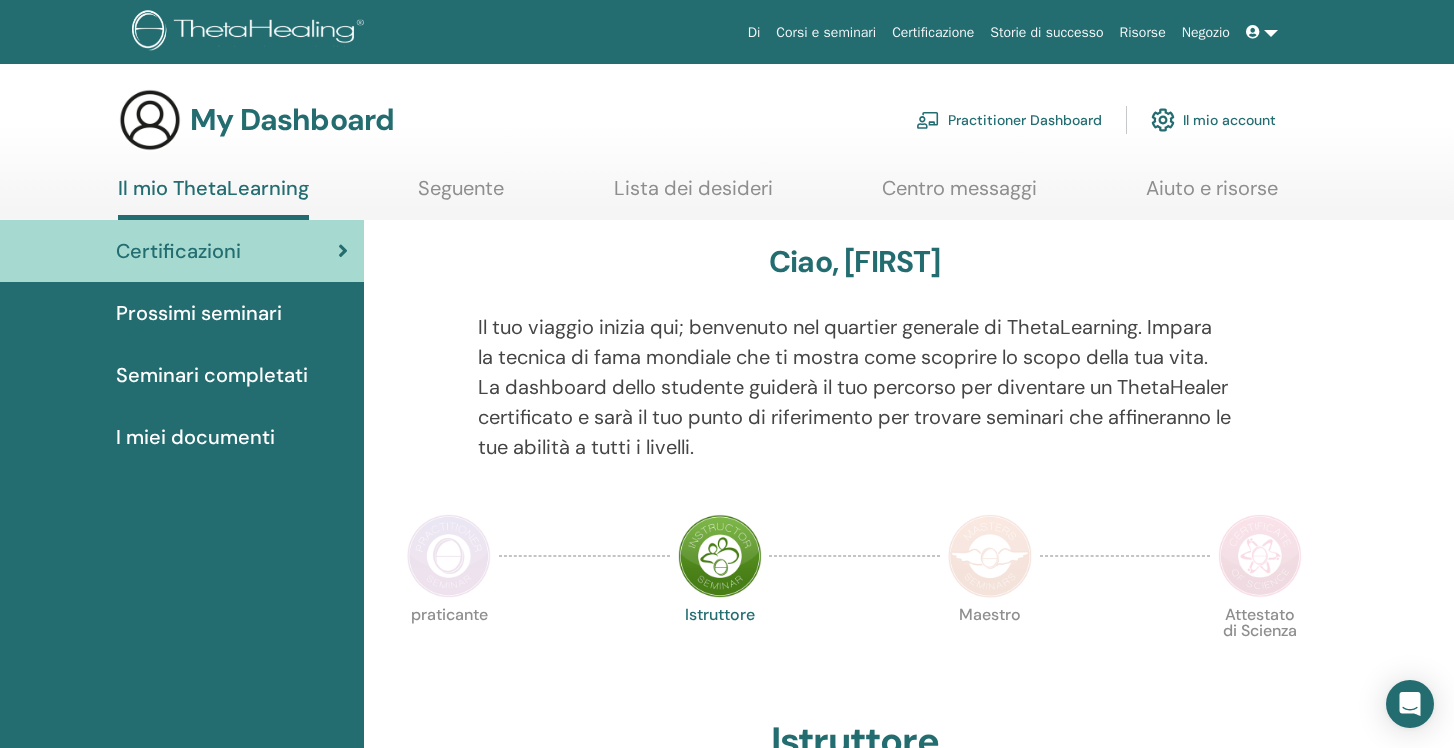 scroll, scrollTop: 0, scrollLeft: 0, axis: both 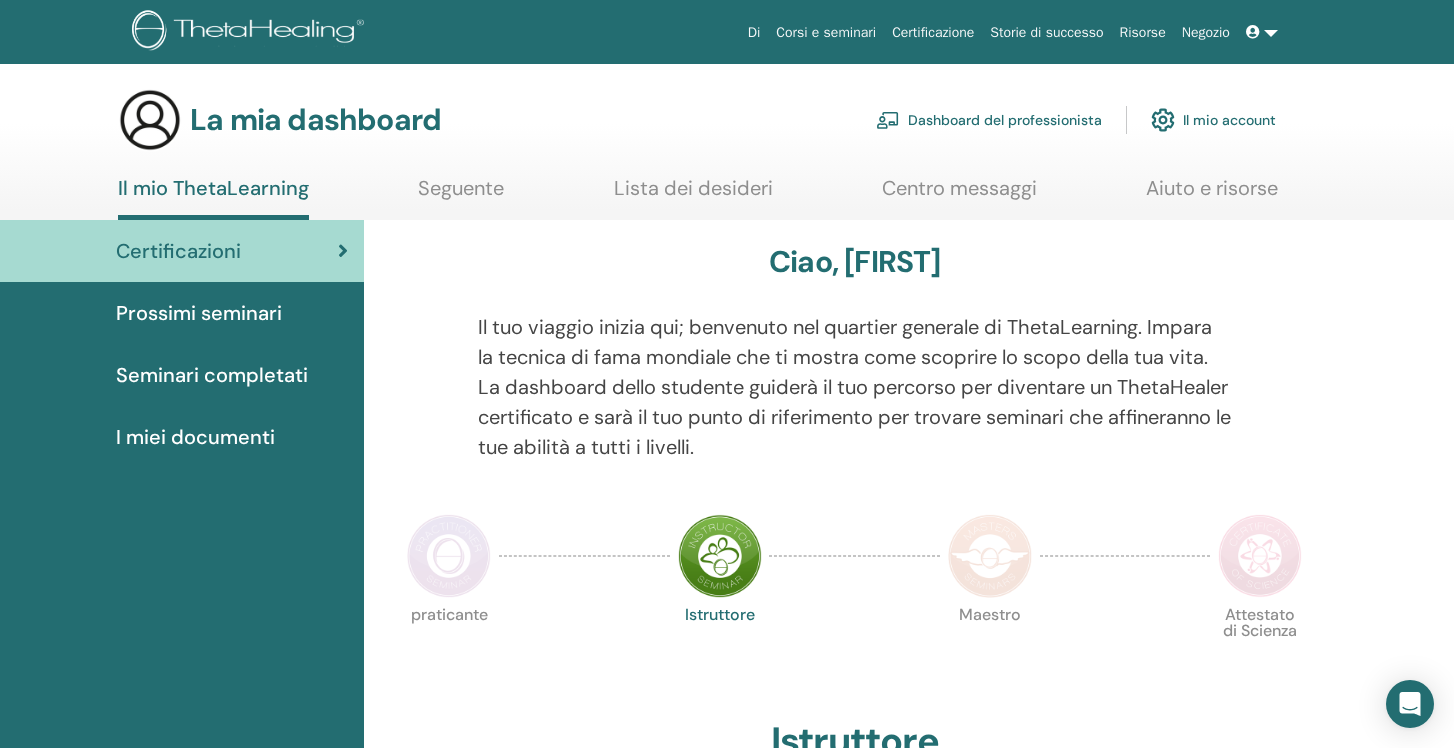 click on "La mia dashboard
Dashboard del professionista
Il mio account
Il mio ThetaLearning
Seguente
Lista dei desideri" at bounding box center [727, 1395] 